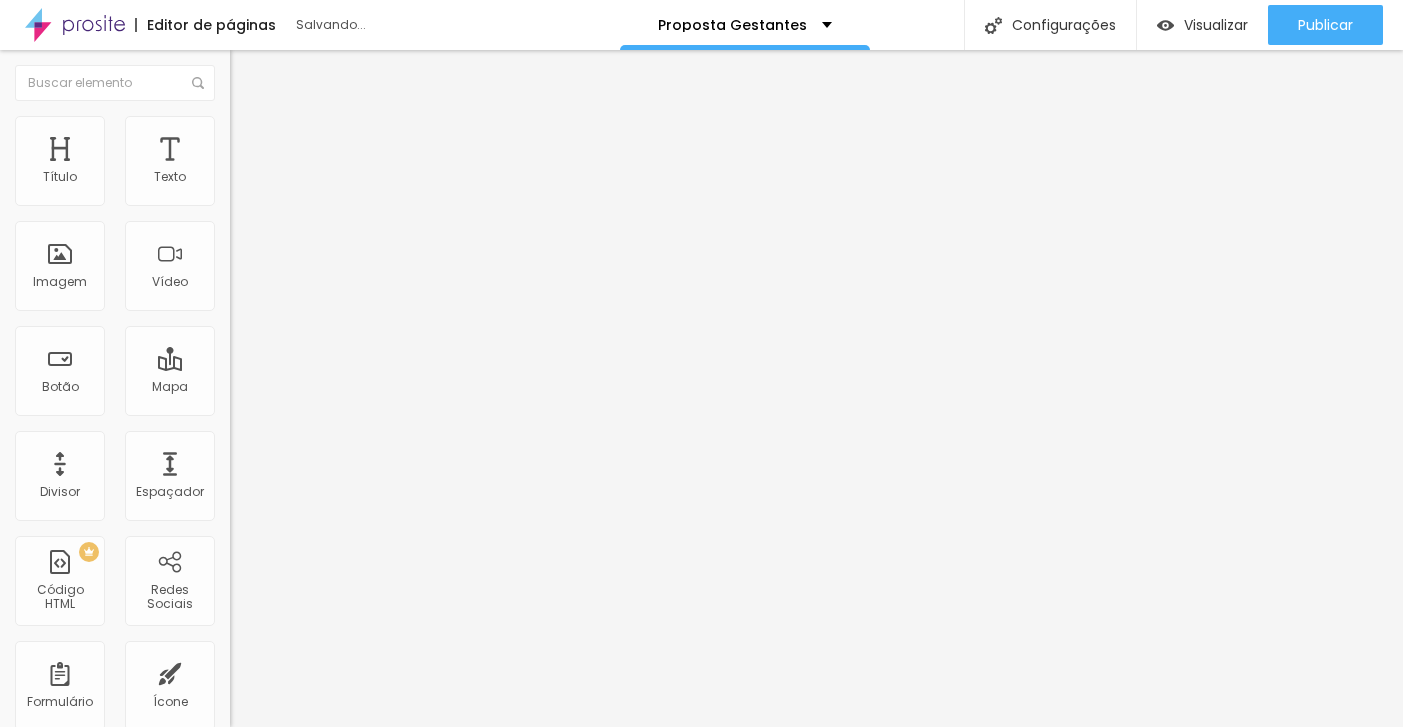 scroll, scrollTop: 0, scrollLeft: 0, axis: both 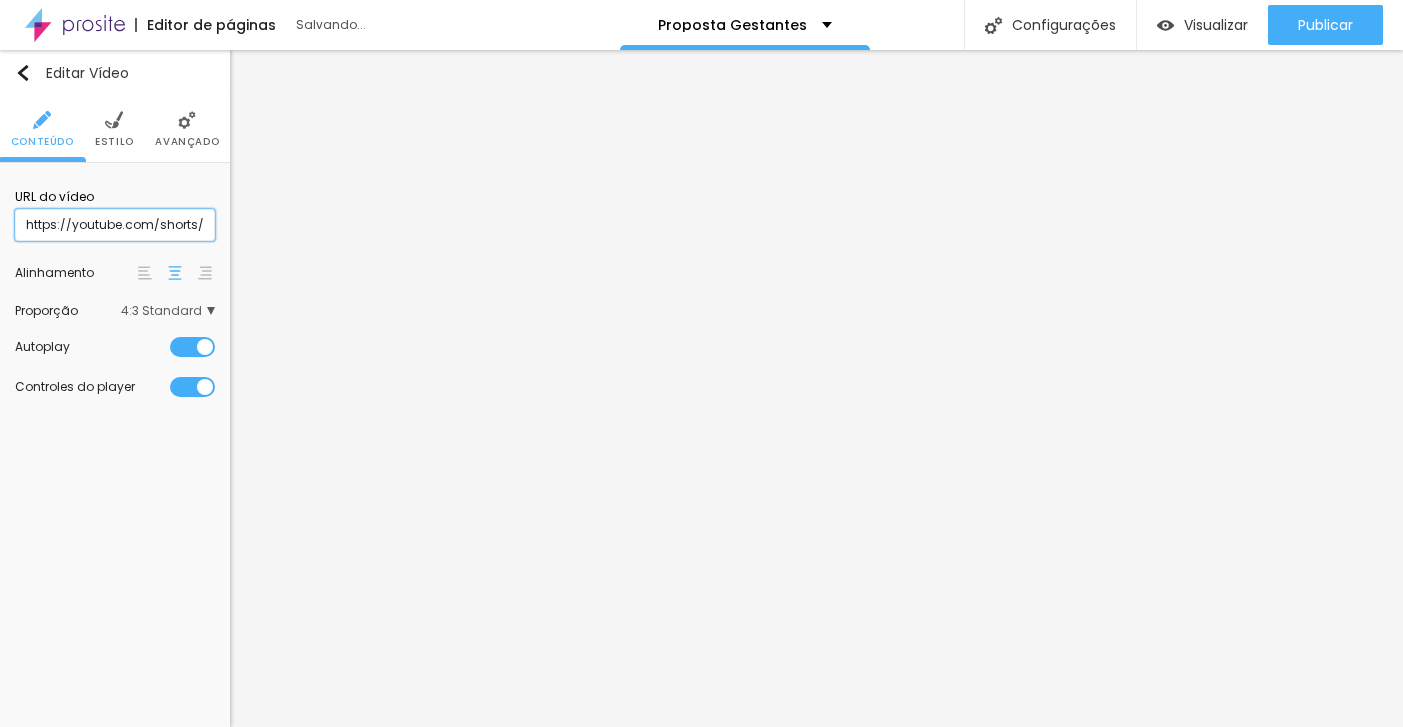 click on "https://youtube.com/shorts/[VIDEO_ID]?feature=share" at bounding box center (115, 225) 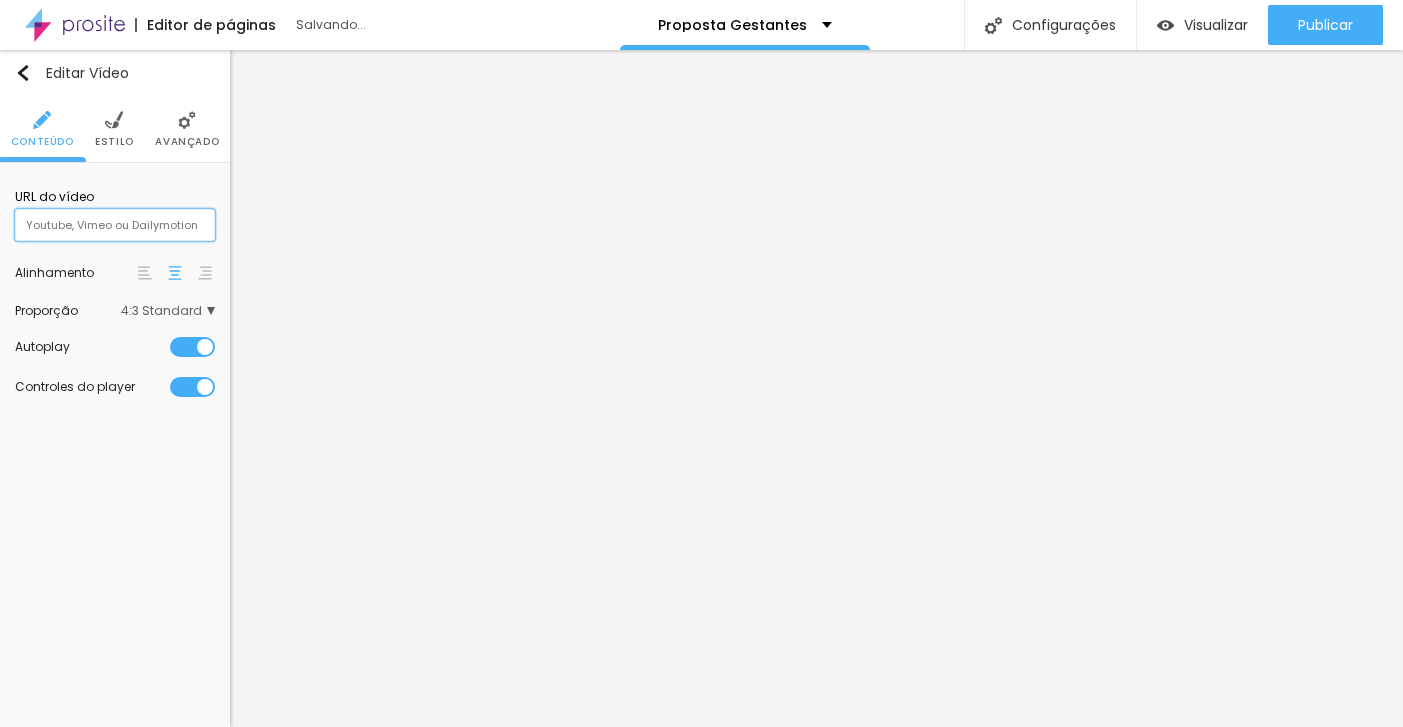 paste on "https://www.youtube.com/shorts/[VIDEO_ID]" 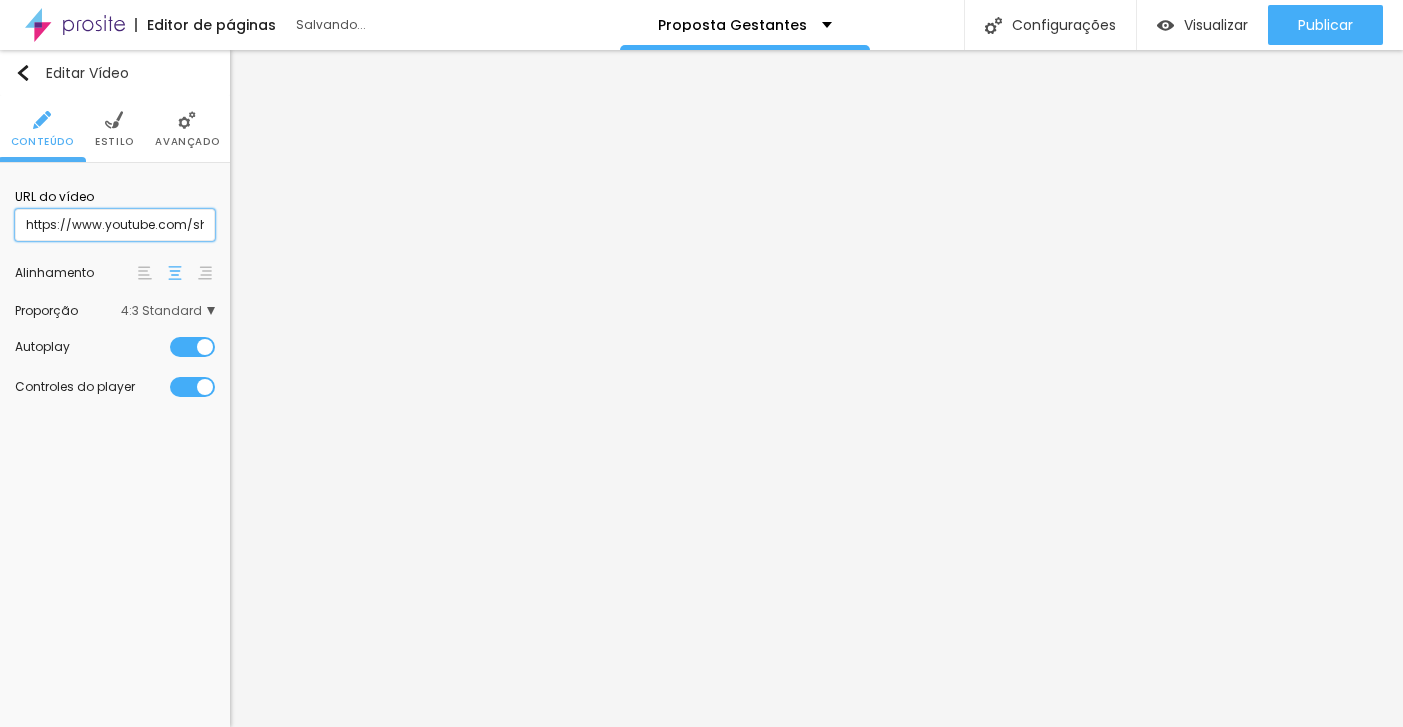 click on "https://www.youtube.com/shorts/[VIDEO_ID]" at bounding box center (115, 225) 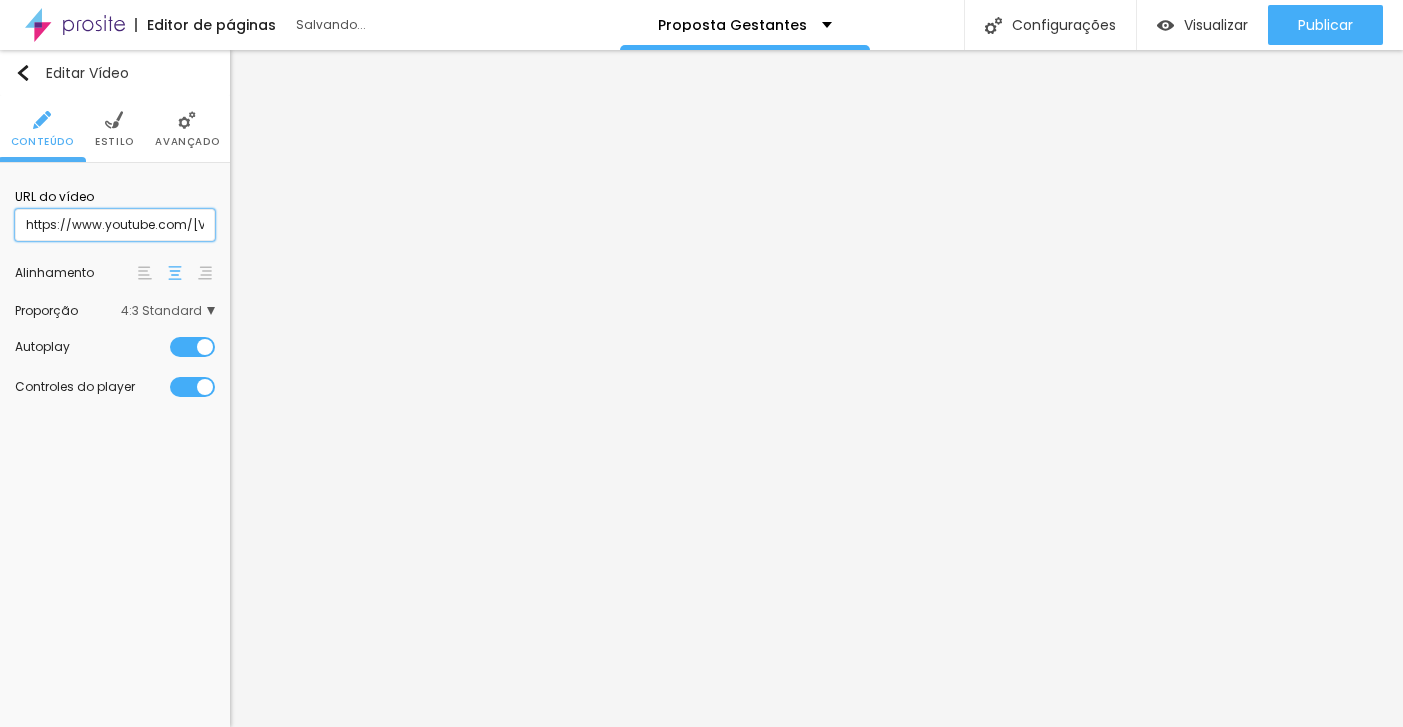 drag, startPoint x: 204, startPoint y: 231, endPoint x: -41, endPoint y: 239, distance: 245.13058 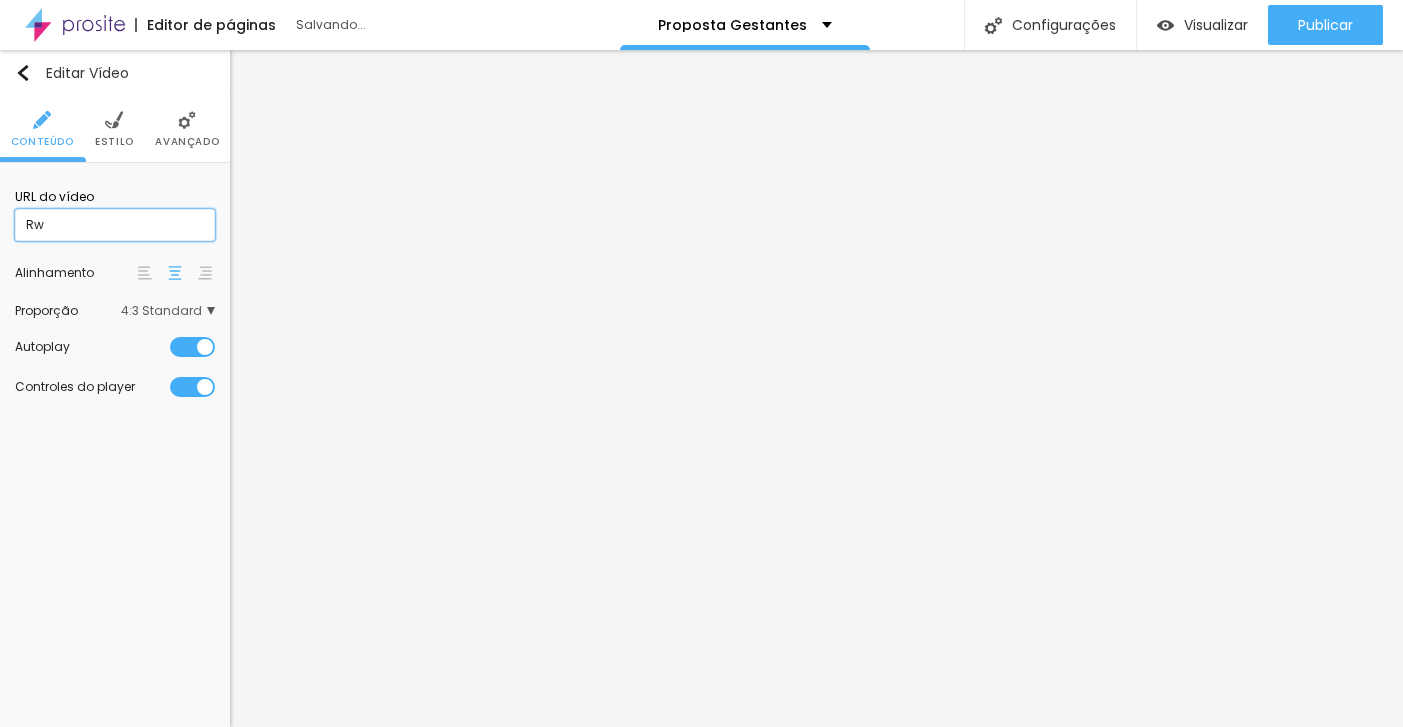 drag, startPoint x: 104, startPoint y: 224, endPoint x: 21, endPoint y: 223, distance: 83.00603 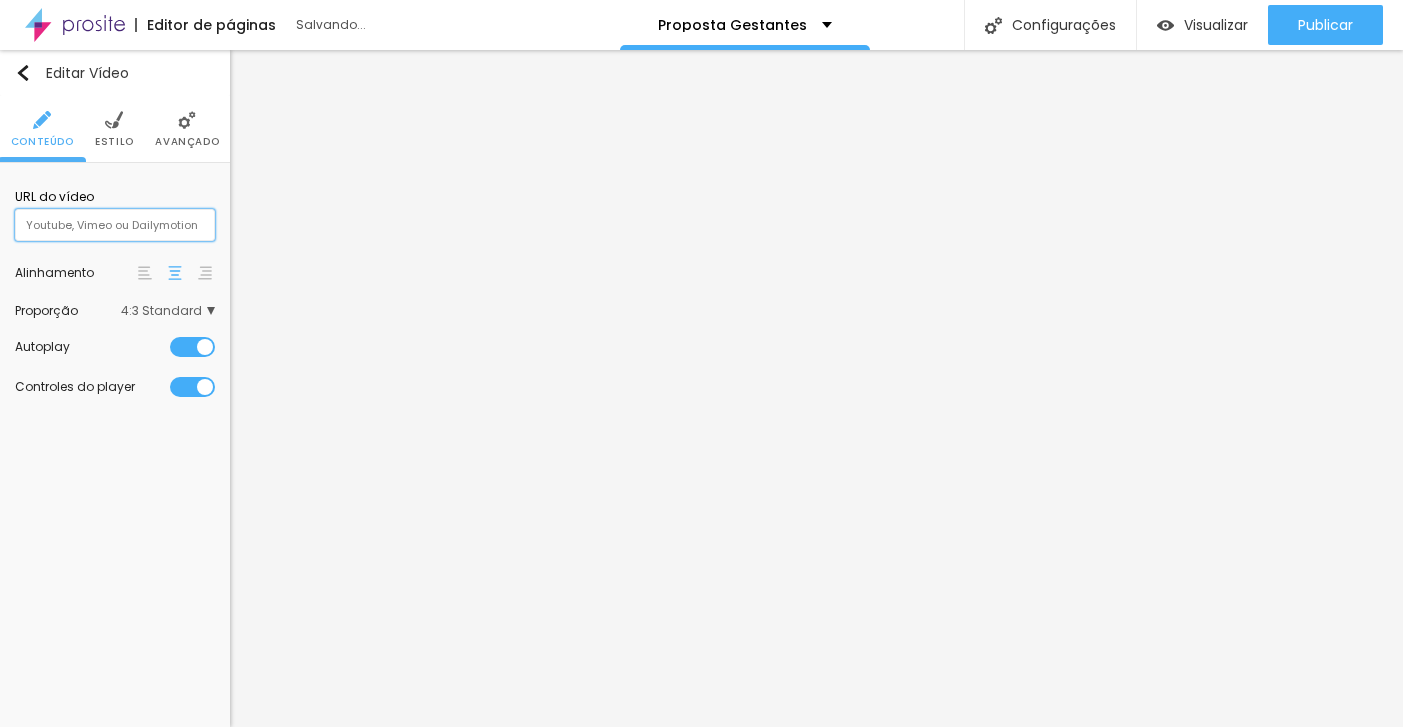 paste on "https://youtube.com/shorts/[VIDEO_ID]?si=m1JZQMpuZ7yj3RUd" 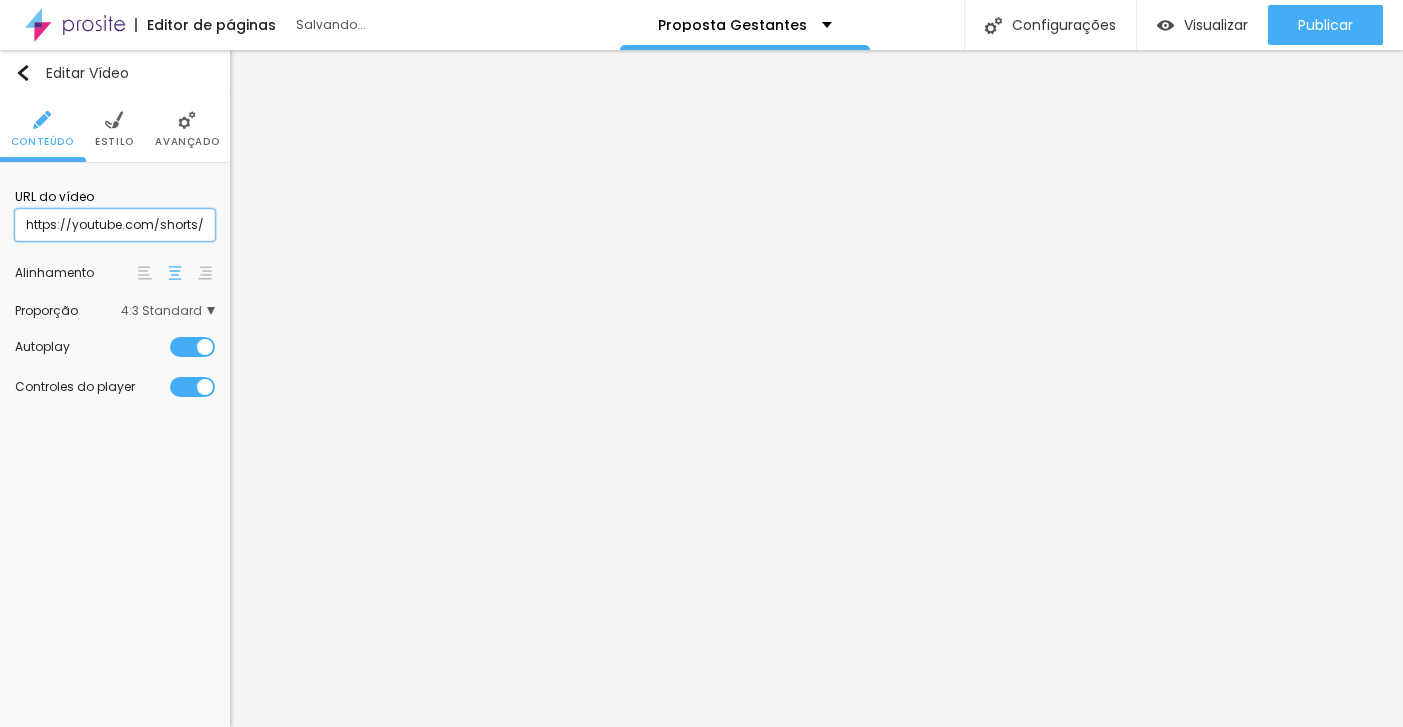 type on "https://youtube.com/shorts/[VIDEO_ID]?si=m1JZQMpuZ7yj3RUd" 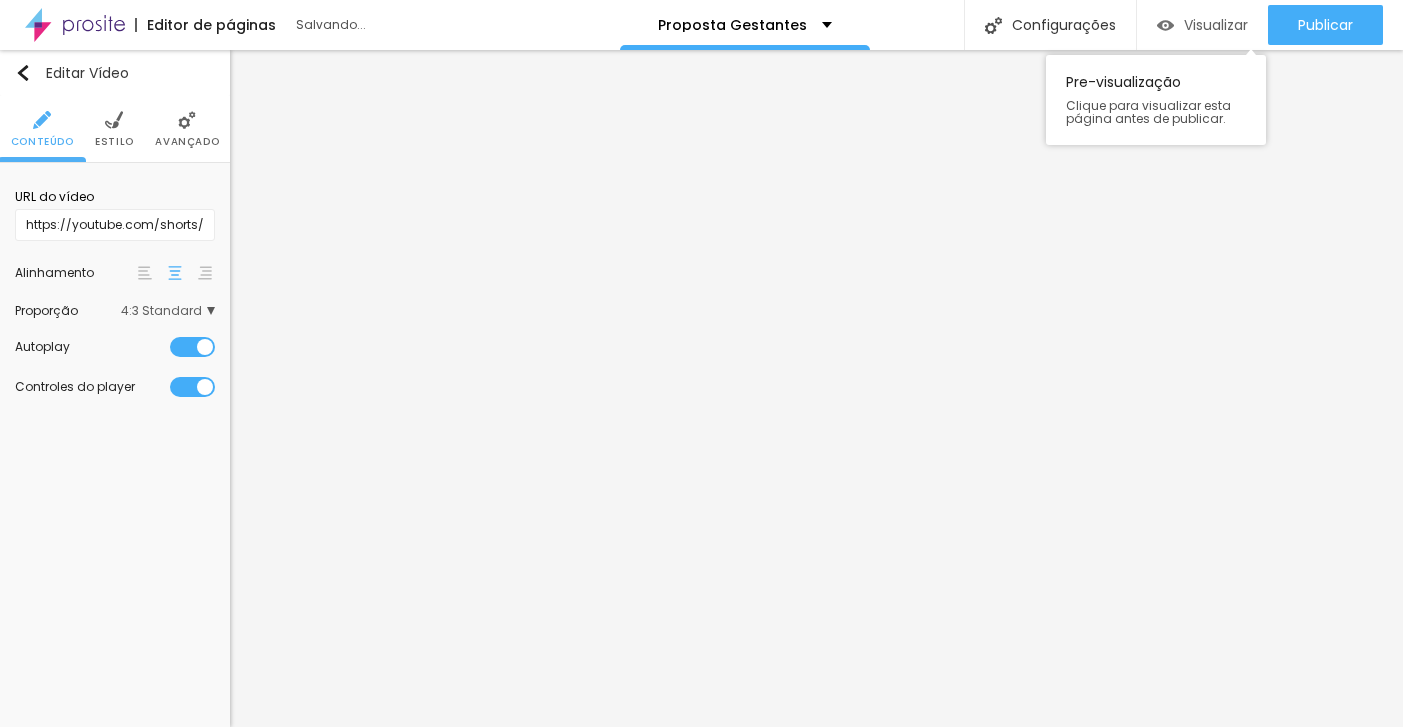 click on "Visualizar" at bounding box center (1202, 25) 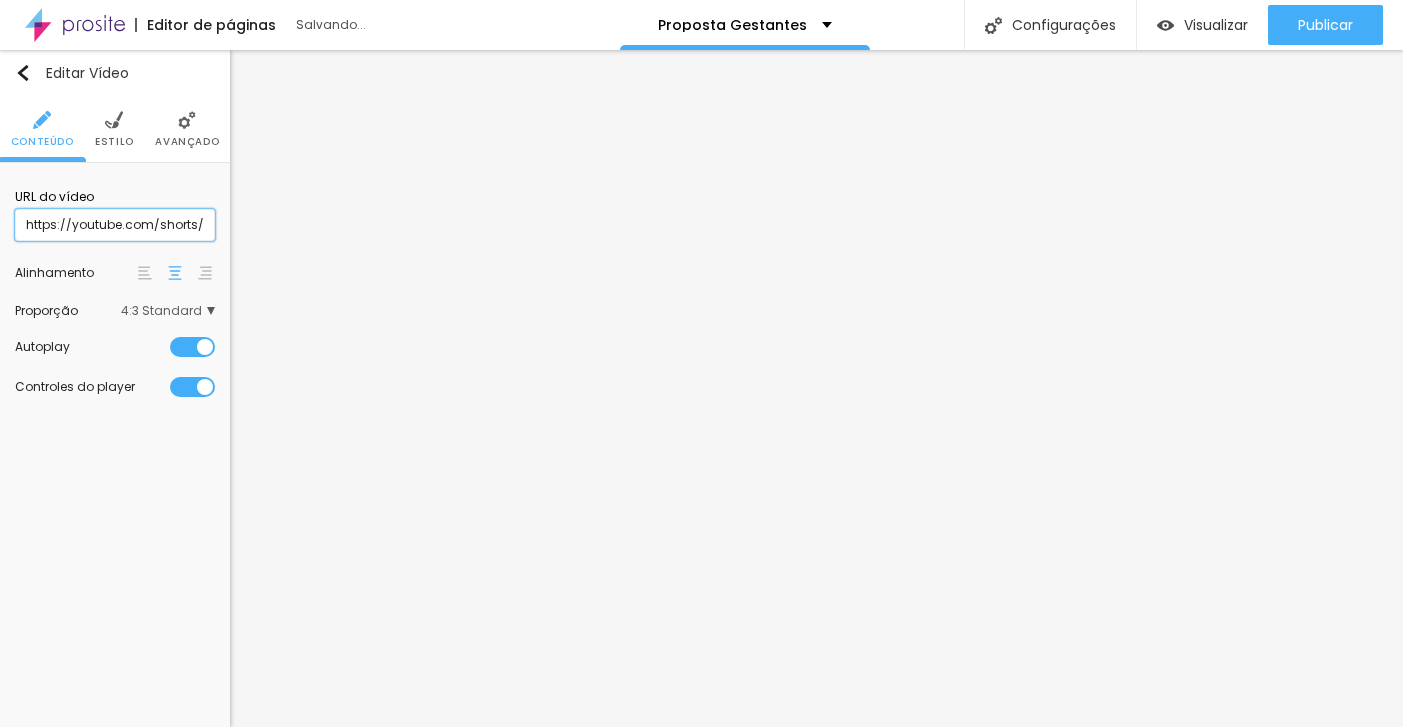 click on "https://youtube.com/shorts/[VIDEO_ID]?si=m1JZQMpuZ7yj3RUd" at bounding box center (115, 225) 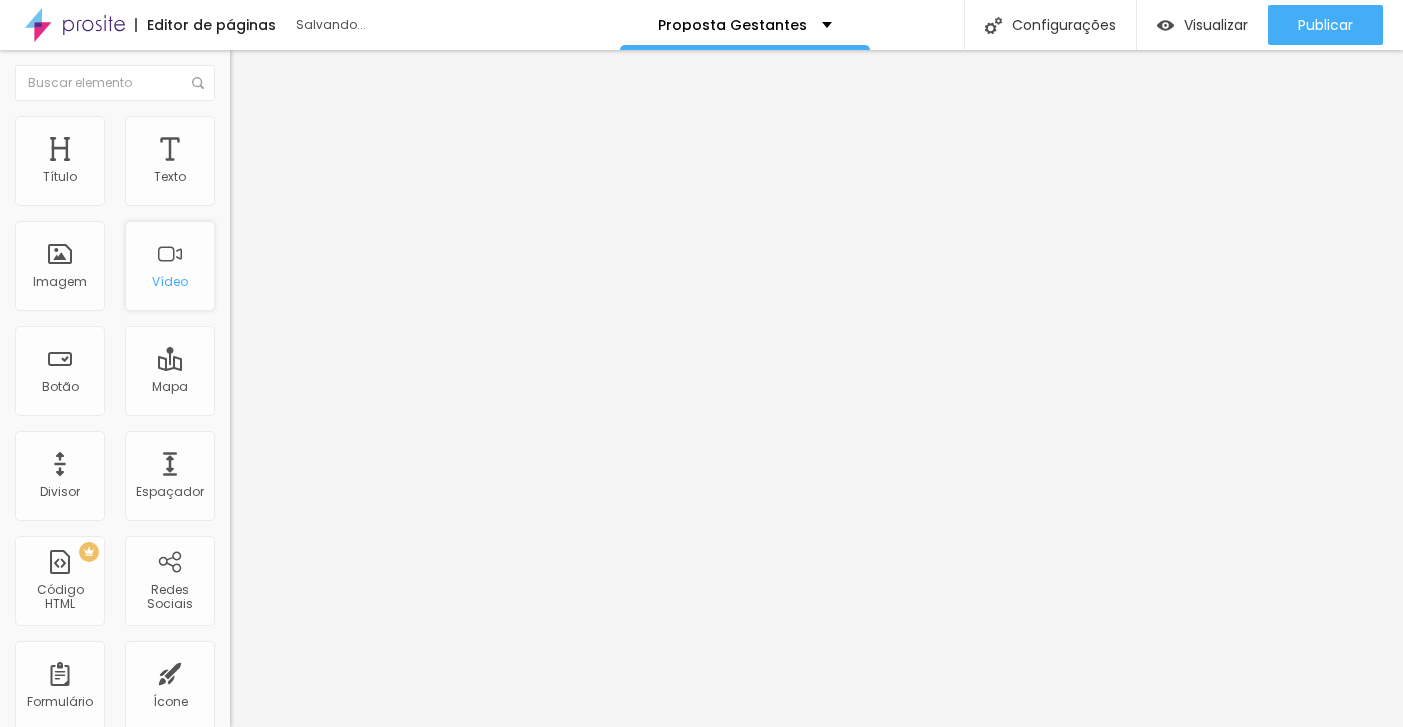 click on "Vídeo" at bounding box center (170, 266) 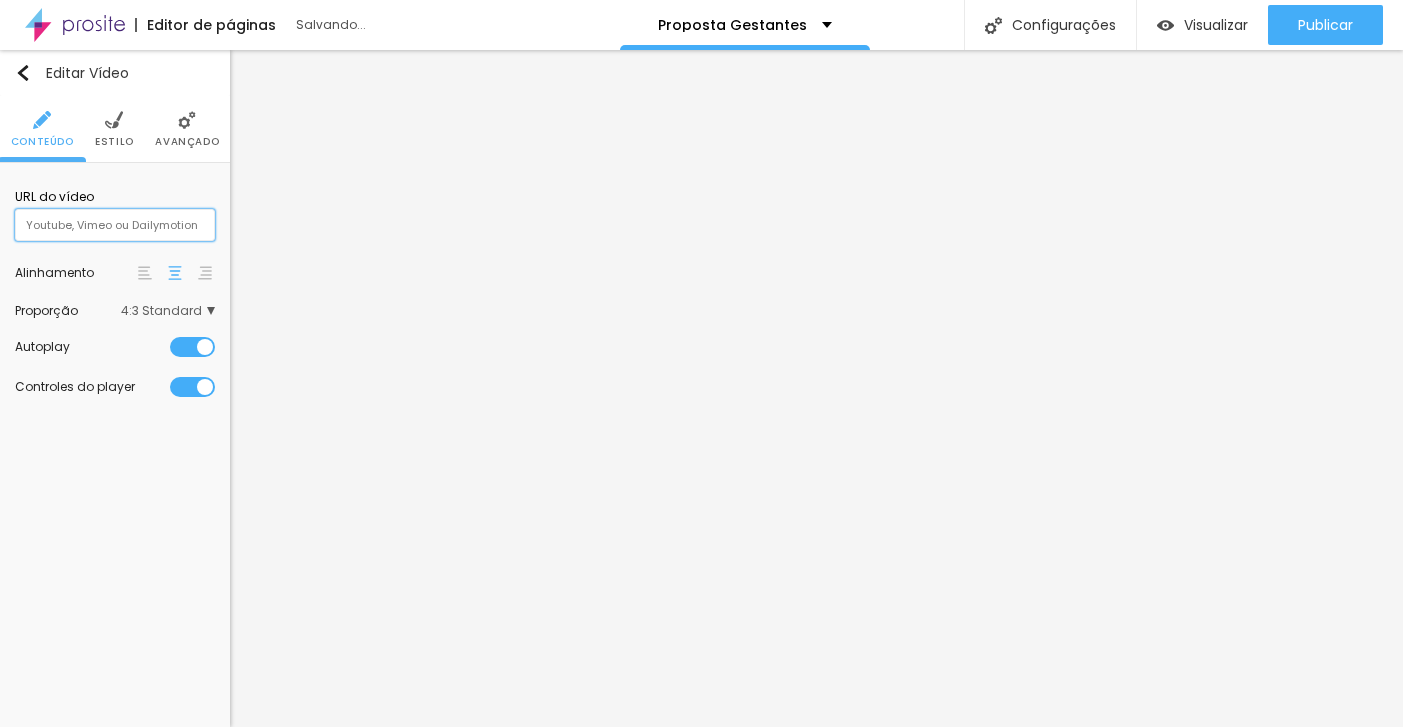 paste on "https://www.youtube.com/watch?v=[VIDEO_ID]" 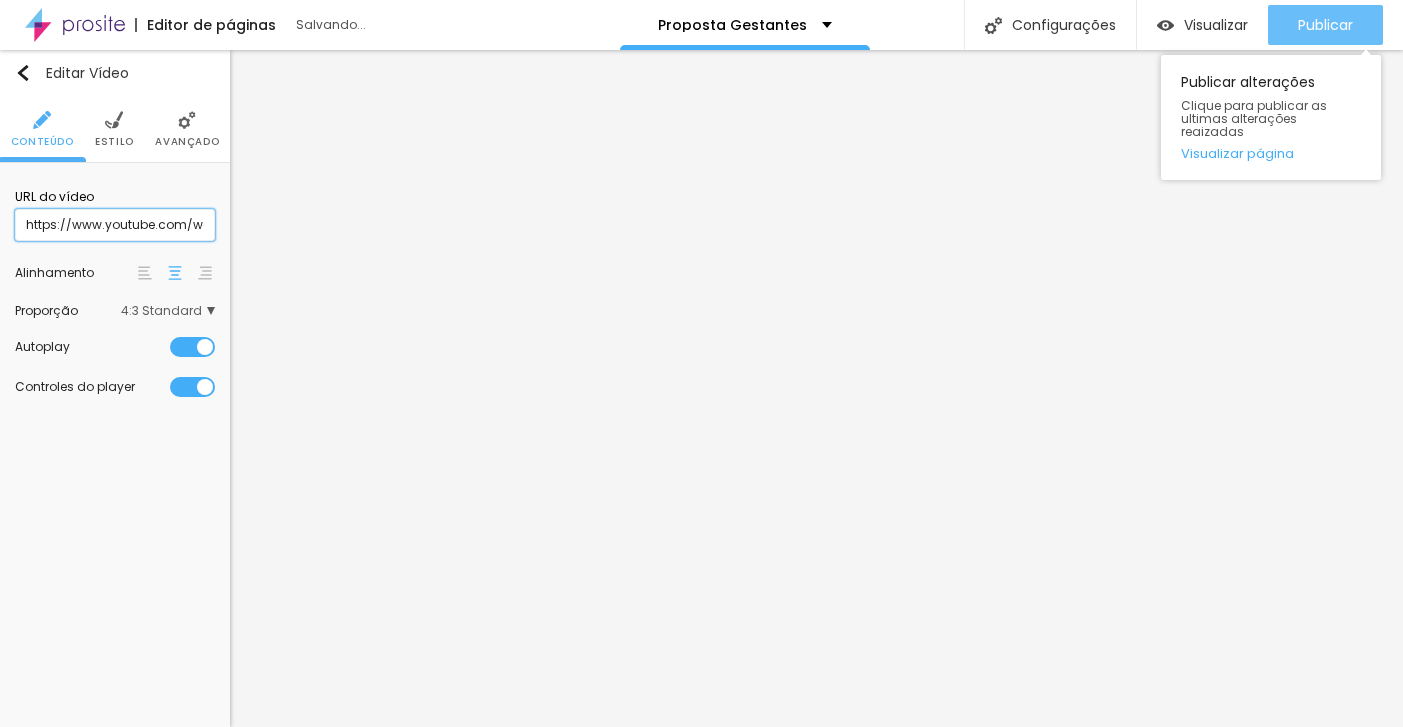 type on "https://www.youtube.com/watch?v=[VIDEO_ID]" 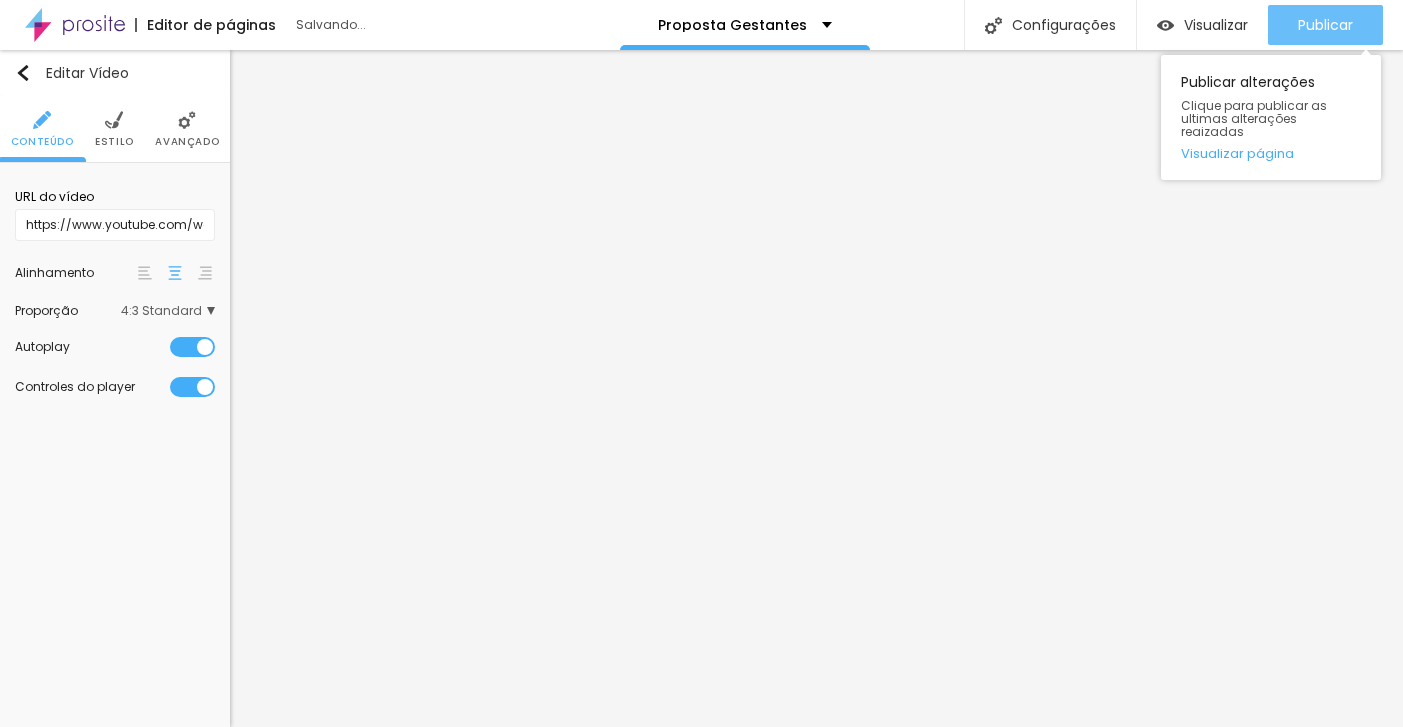 click on "Publicar" at bounding box center (1325, 25) 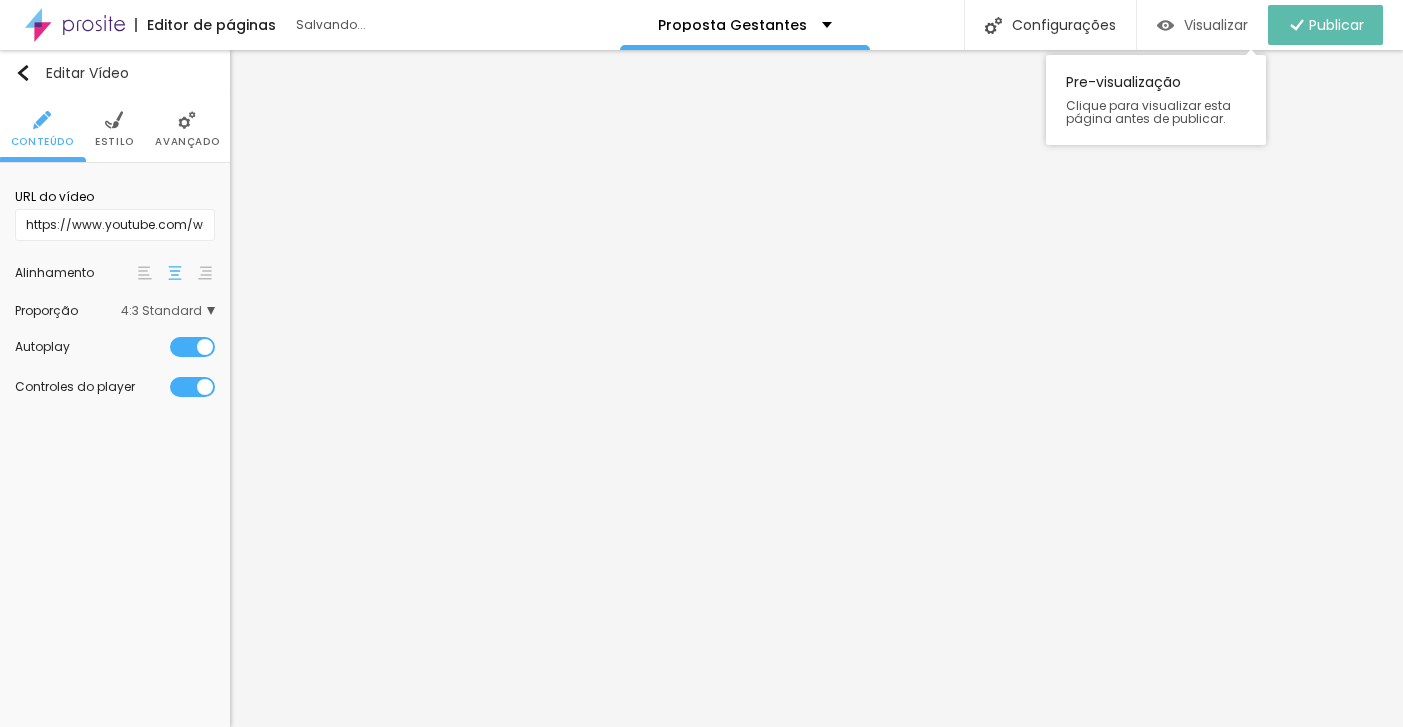 click on "Visualizar" at bounding box center [1216, 25] 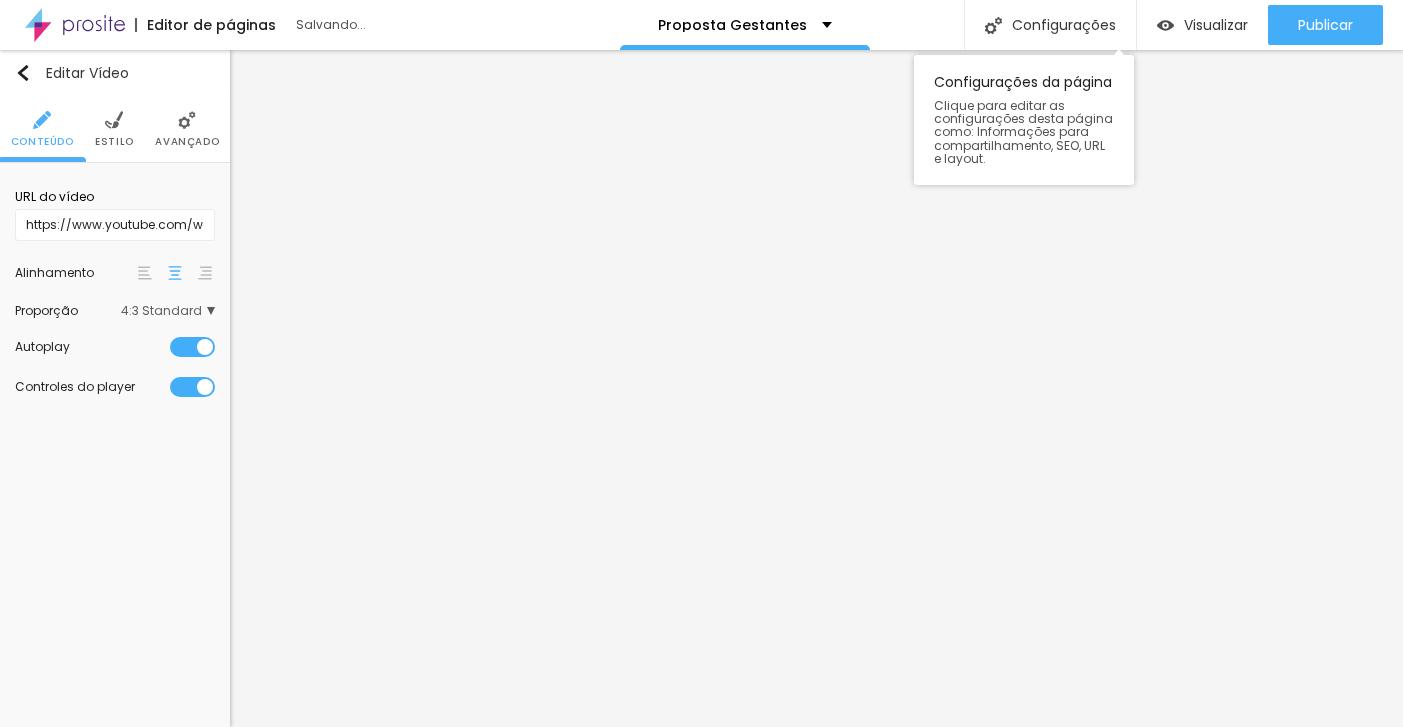 scroll, scrollTop: 0, scrollLeft: 0, axis: both 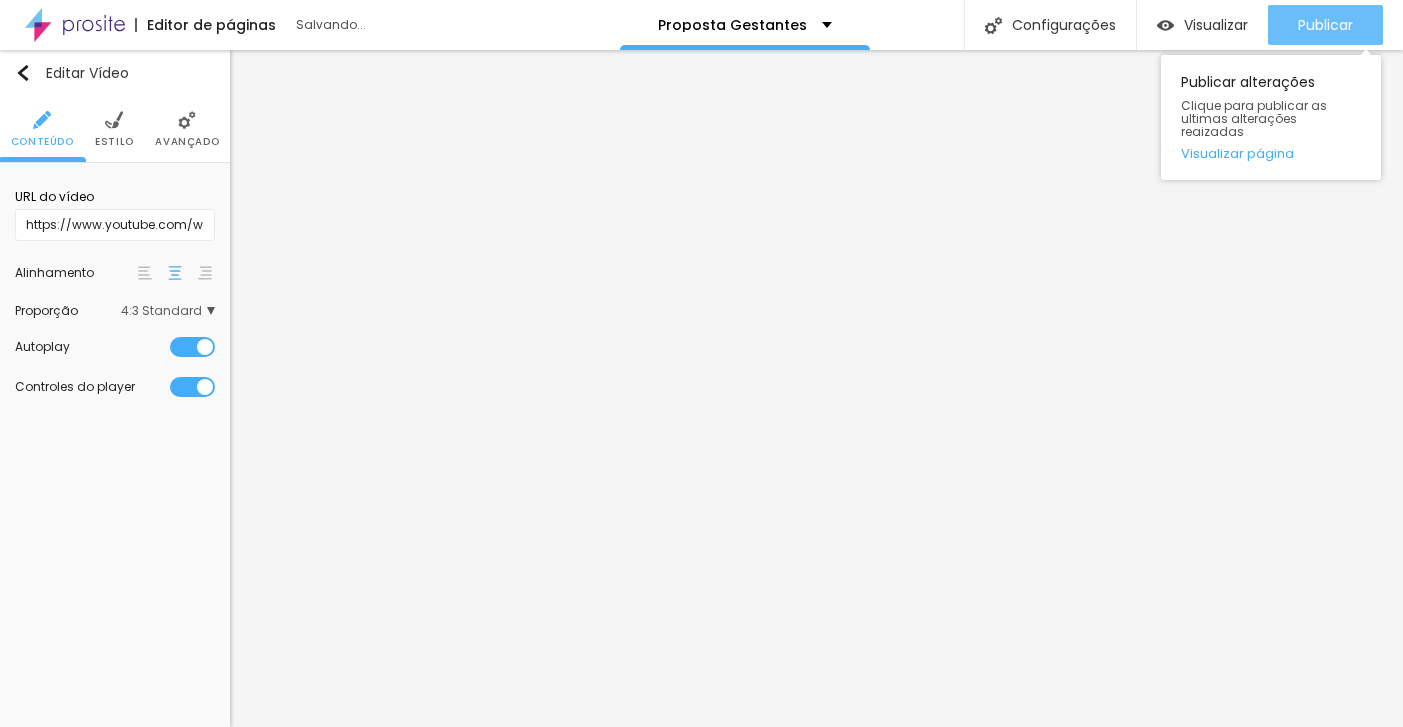 click on "Publicar" at bounding box center [1325, 25] 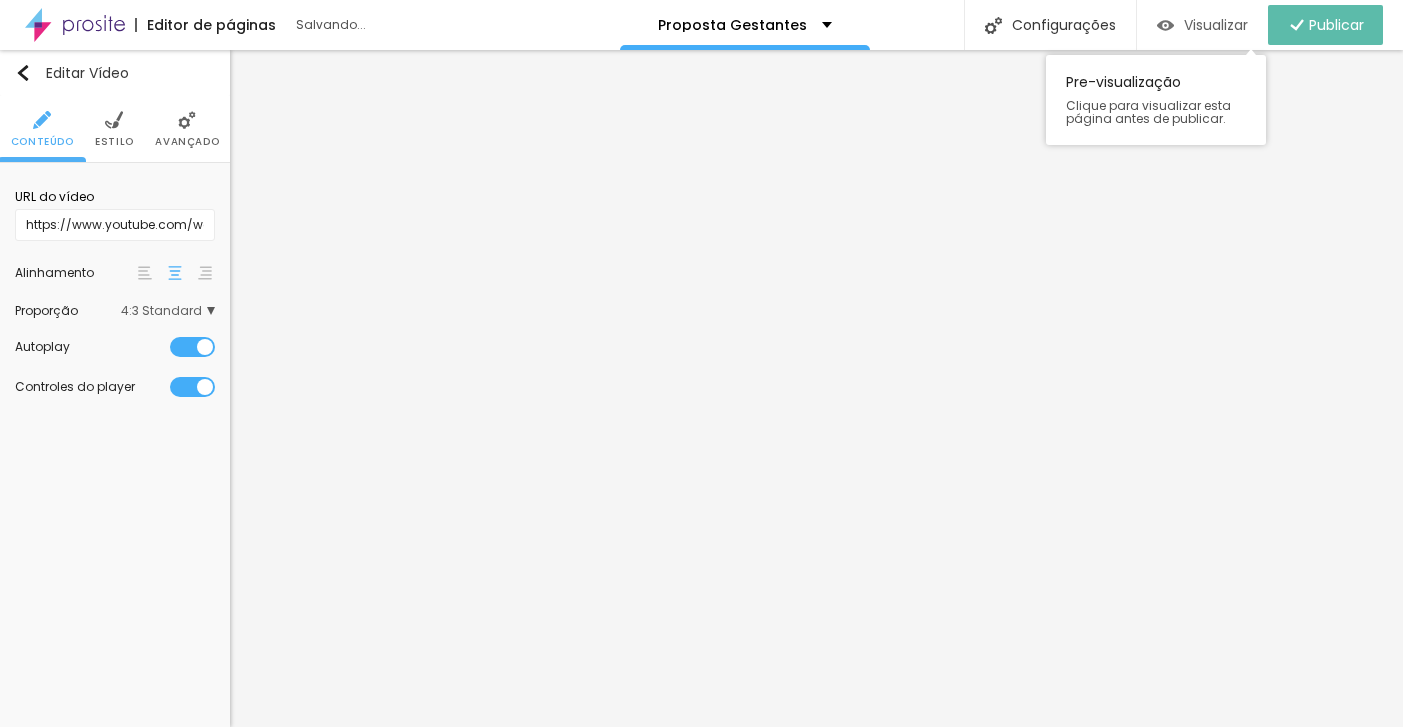 click on "Visualizar" at bounding box center (1216, 25) 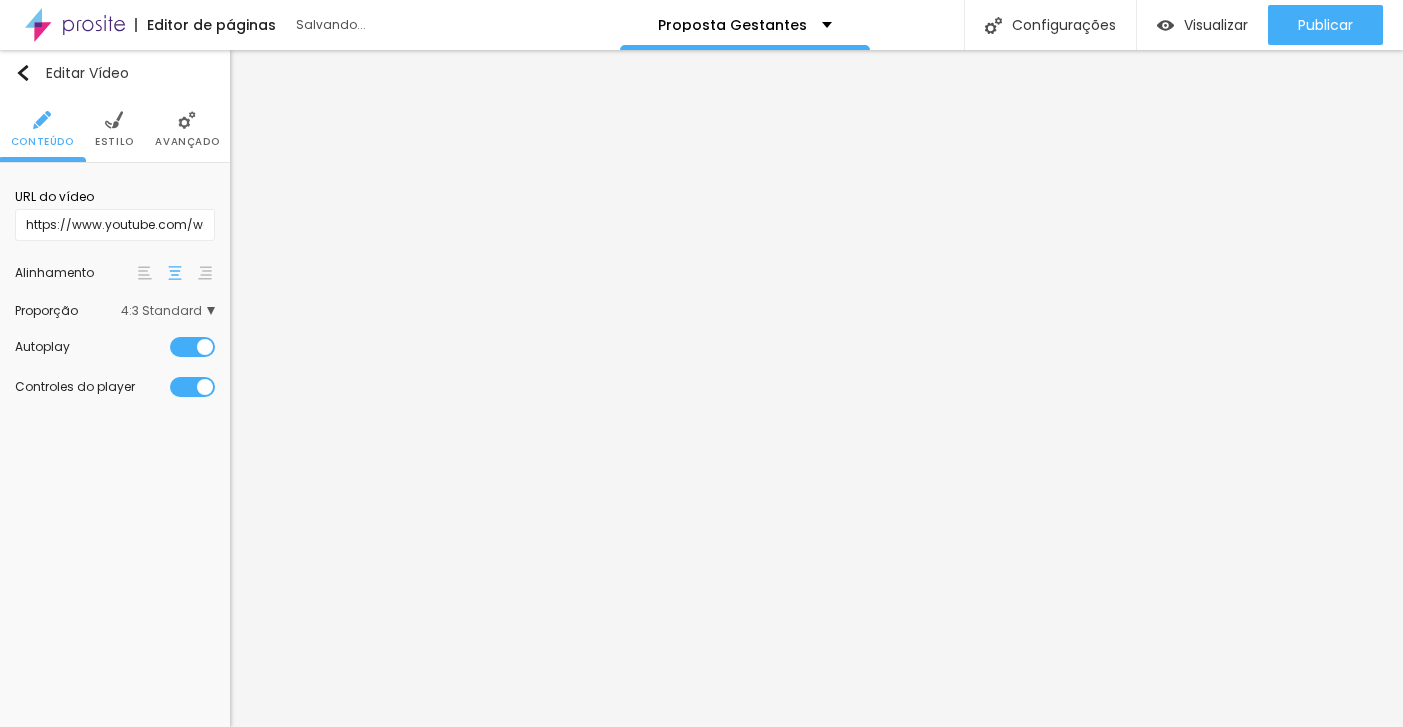 click on "Avançado" at bounding box center [187, 129] 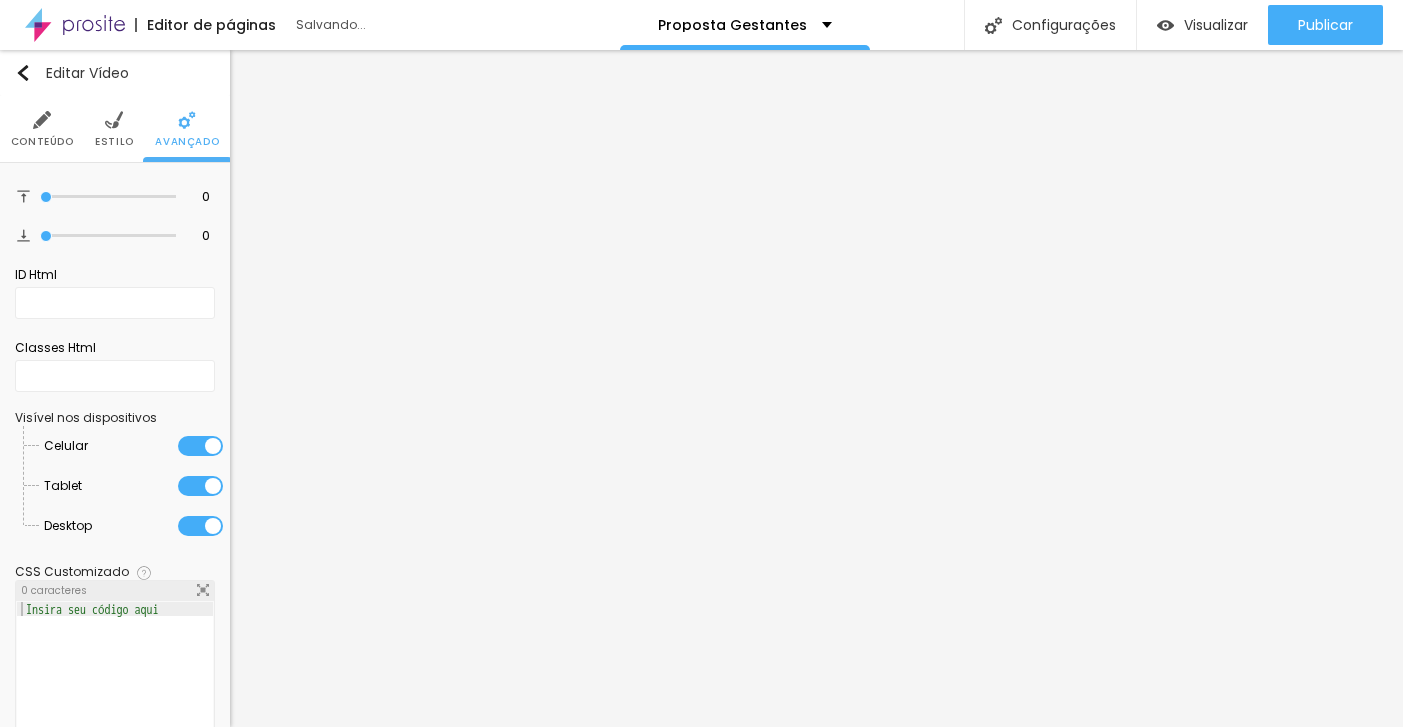 scroll, scrollTop: 0, scrollLeft: 0, axis: both 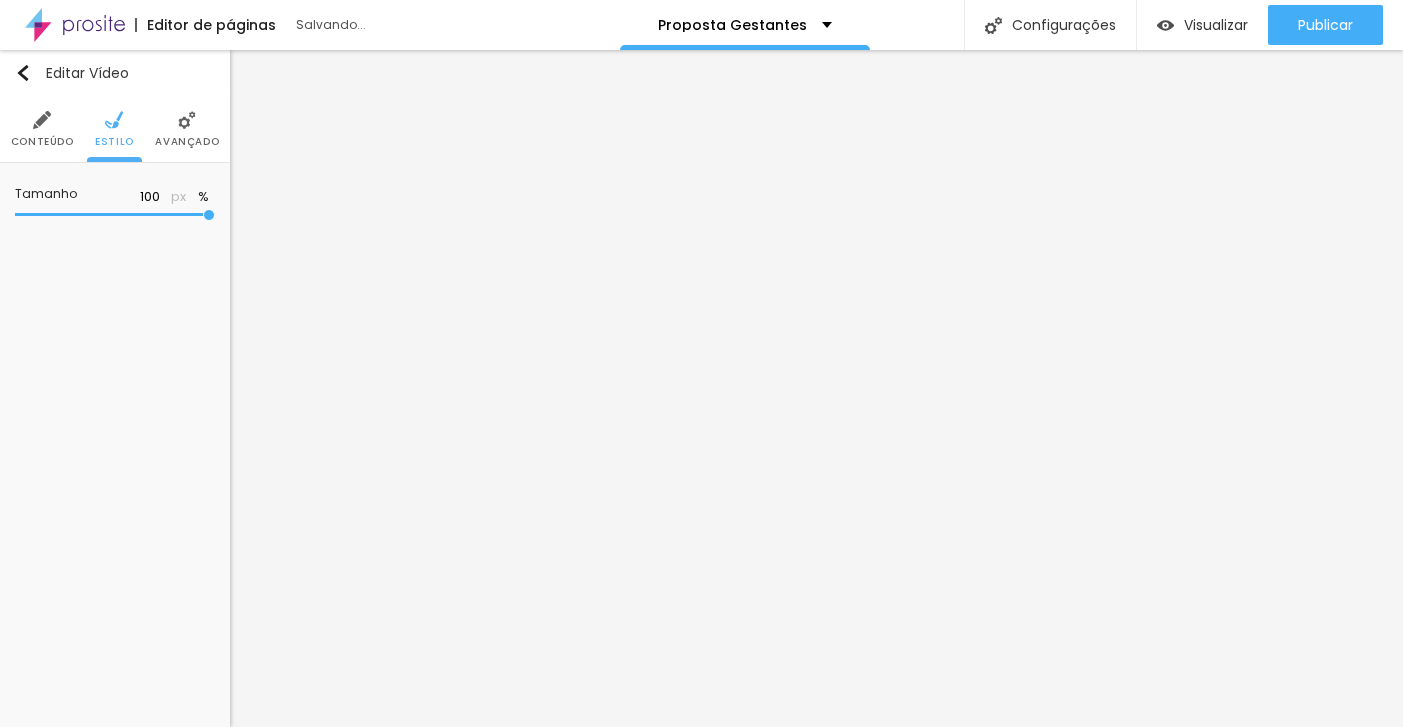 click at bounding box center [42, 120] 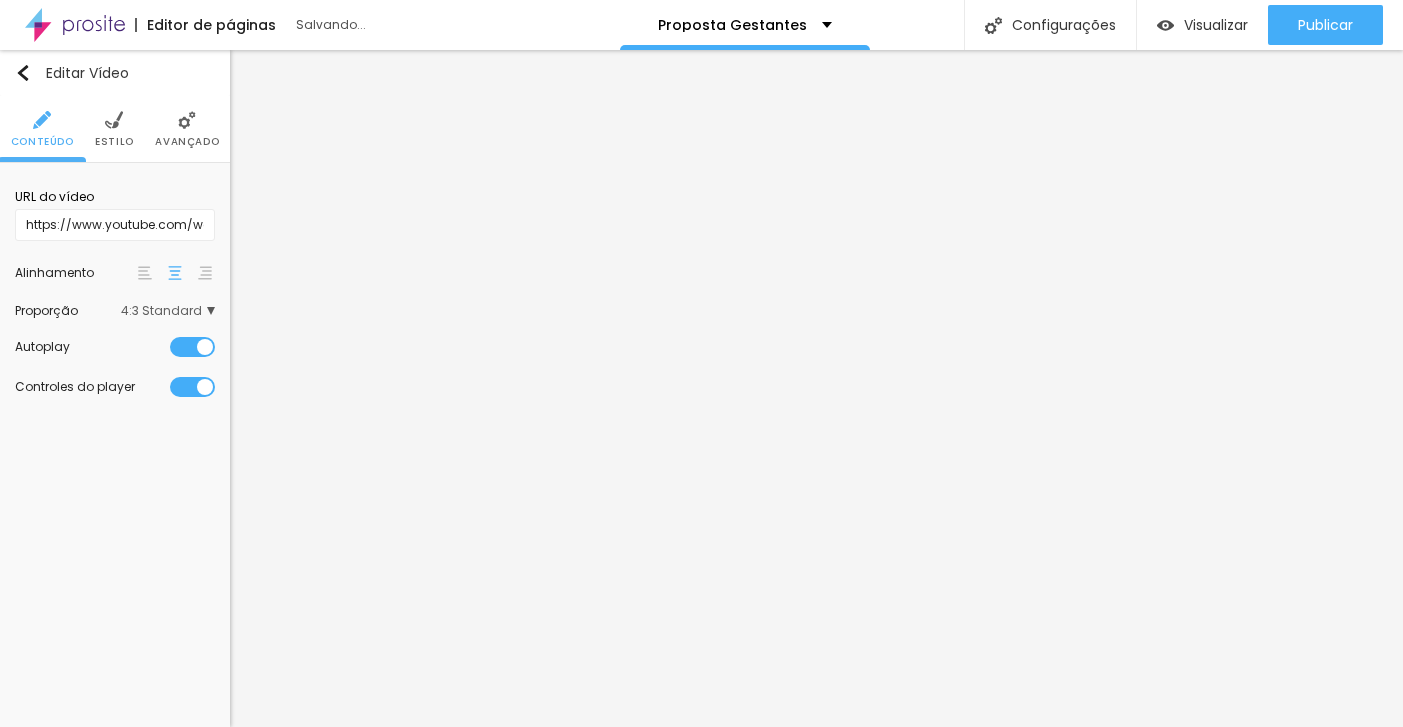 click on "4:3 Standard" at bounding box center (168, 311) 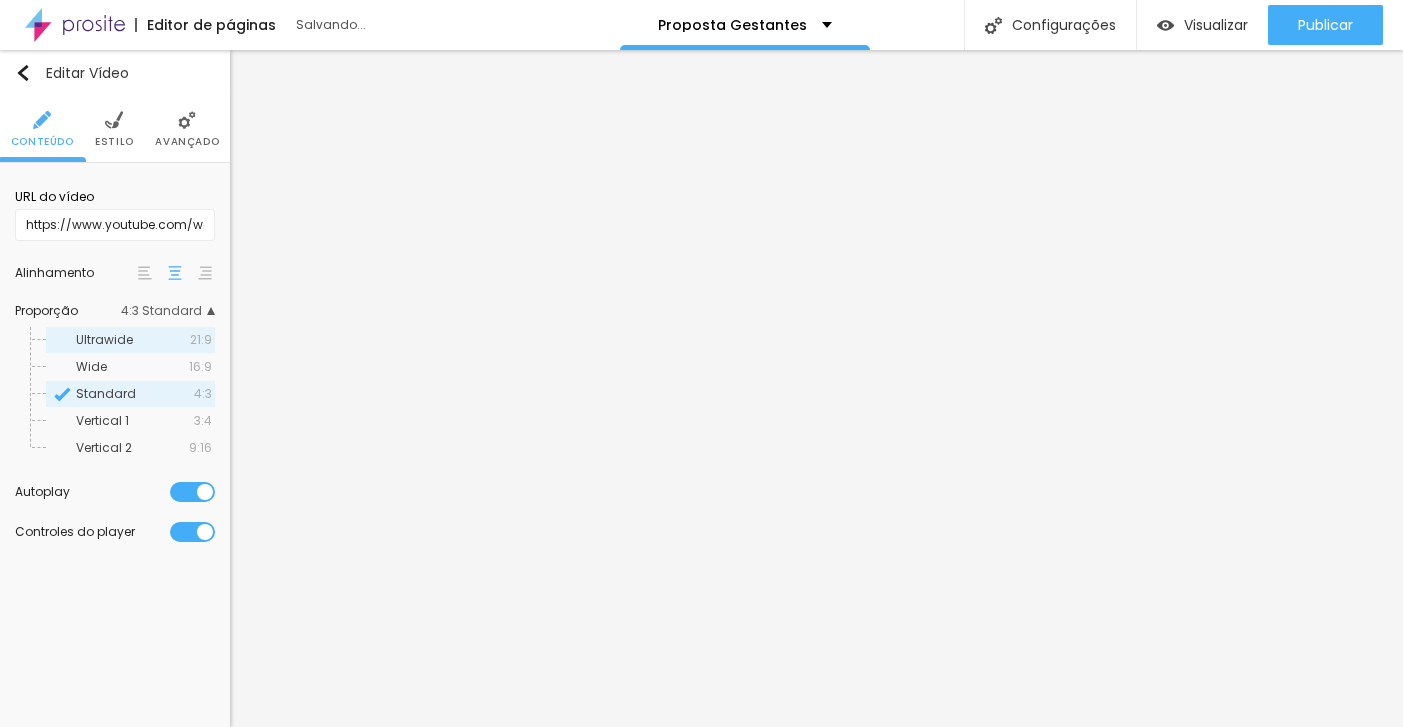 click on "Ultrawide 21:9" at bounding box center [130, 340] 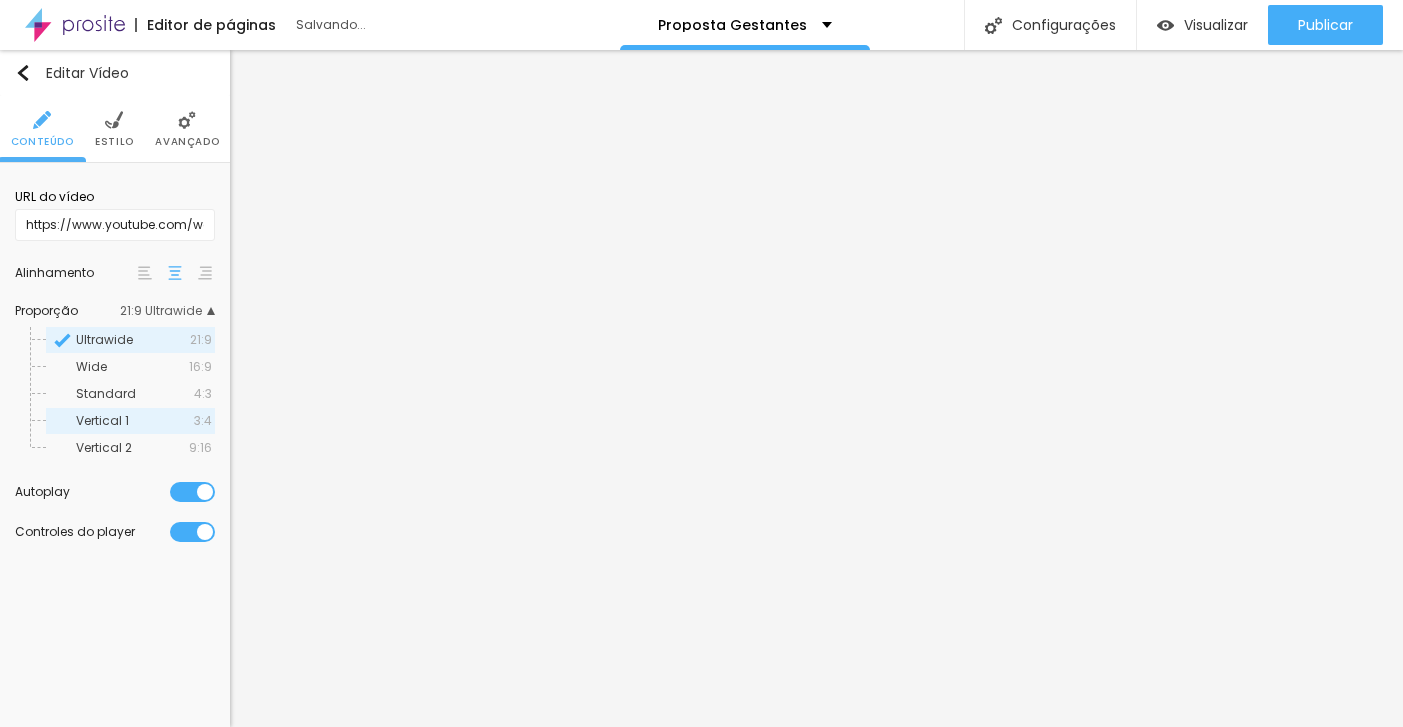 click on "Vertical 1" at bounding box center [102, 420] 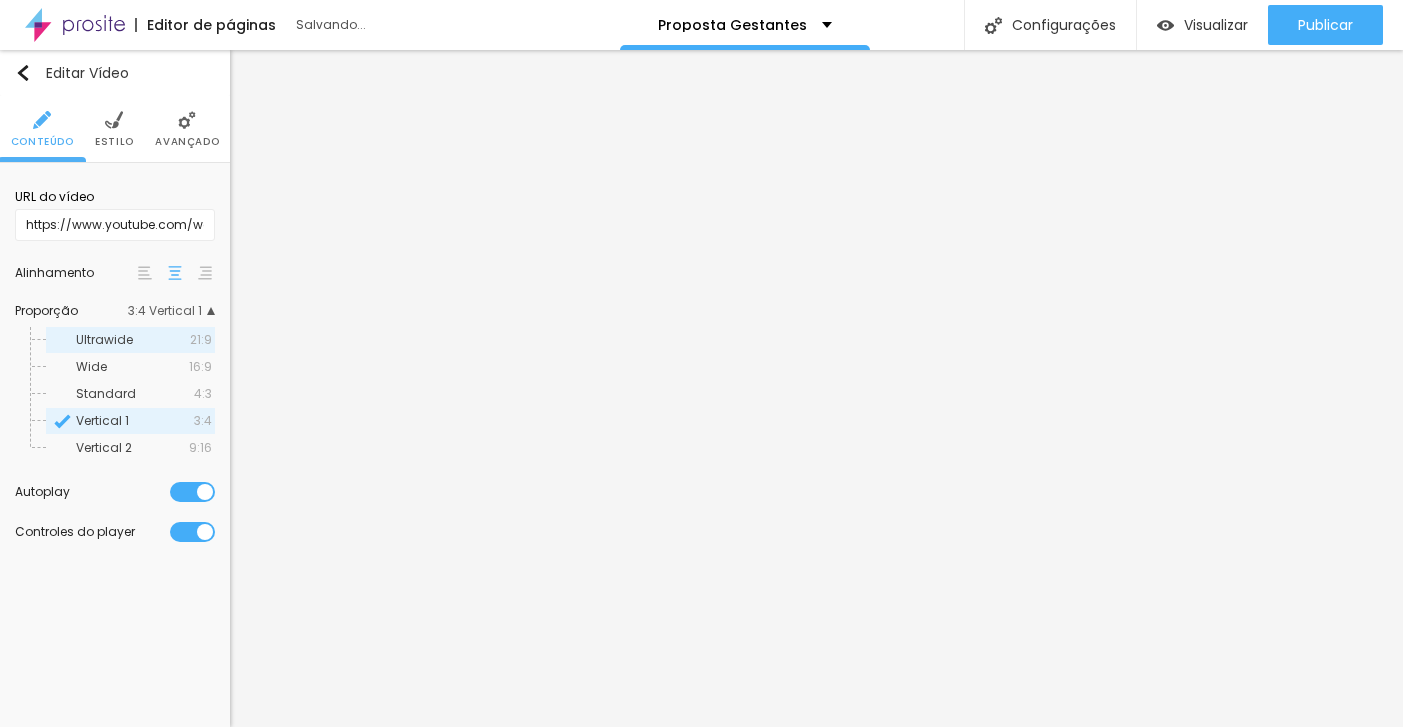click on "Ultrawide 21:9" at bounding box center (130, 340) 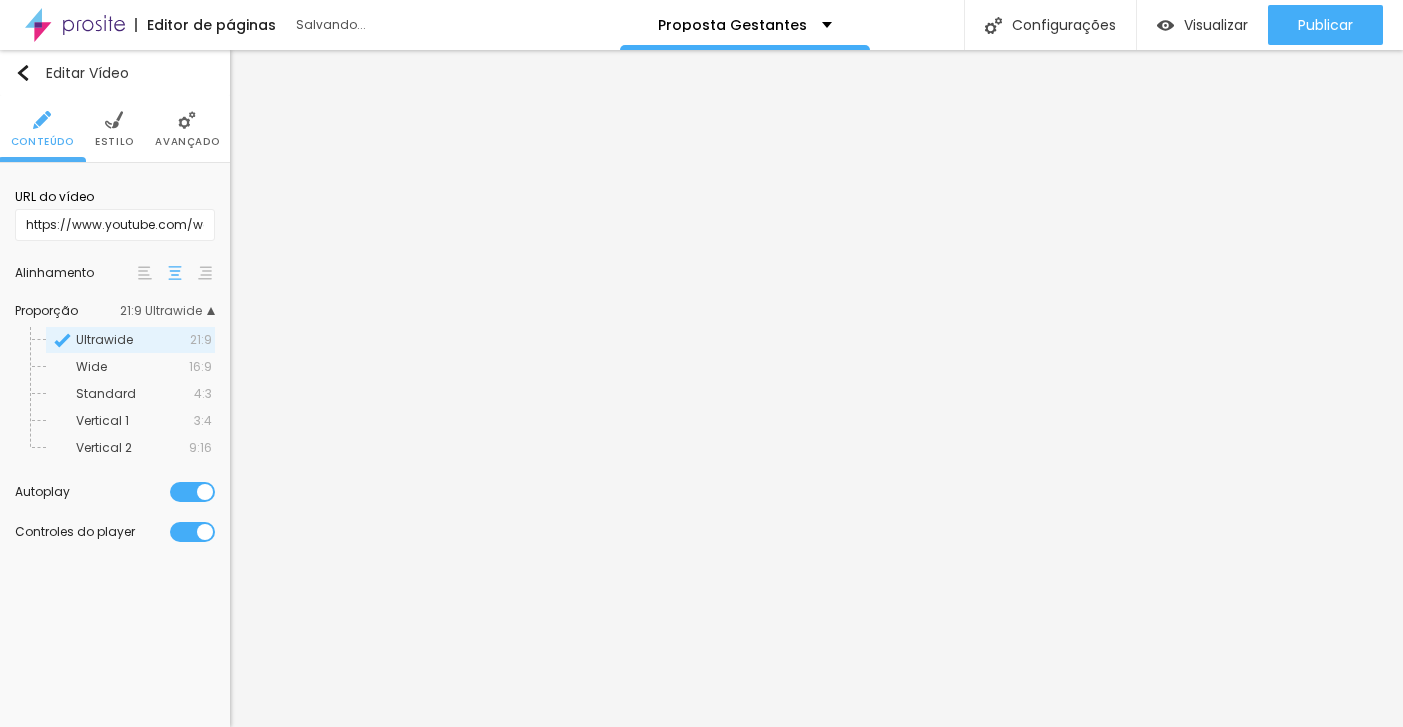 click at bounding box center (114, 120) 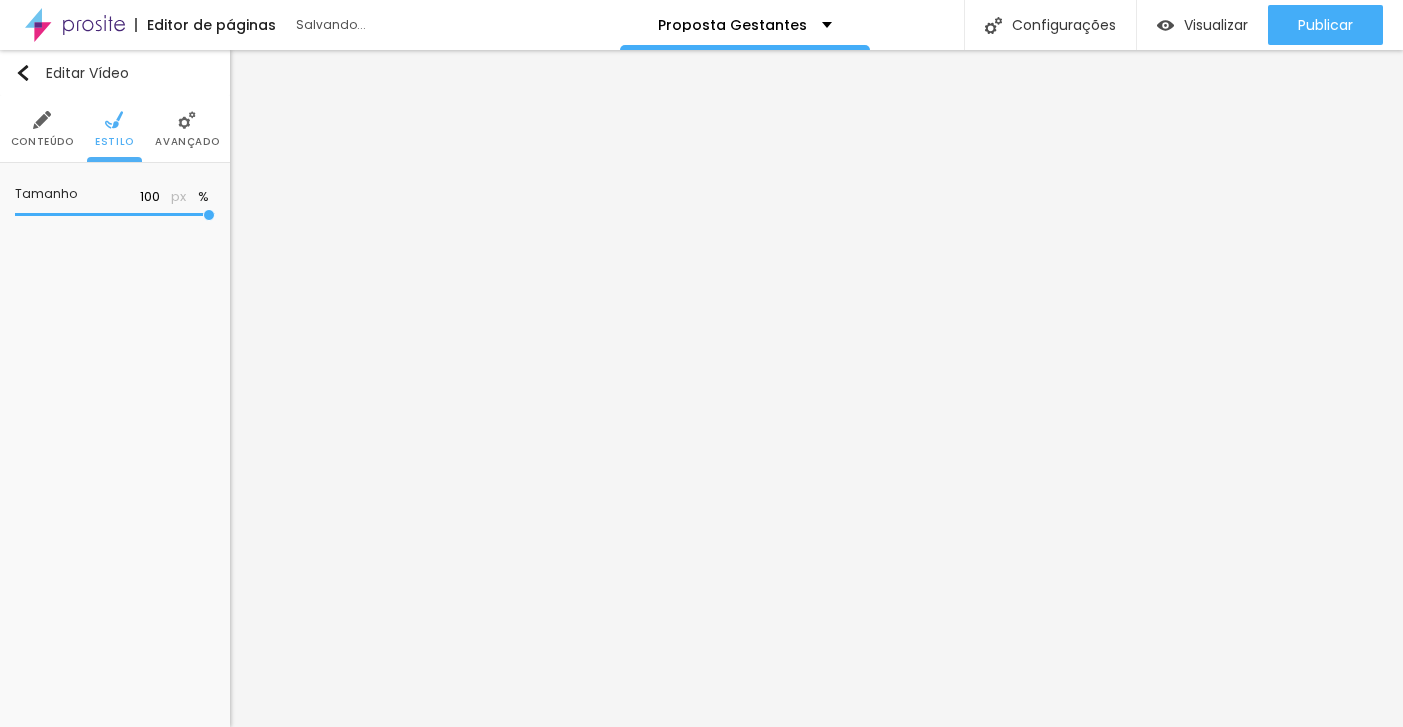 click on "Avançado" at bounding box center [187, 129] 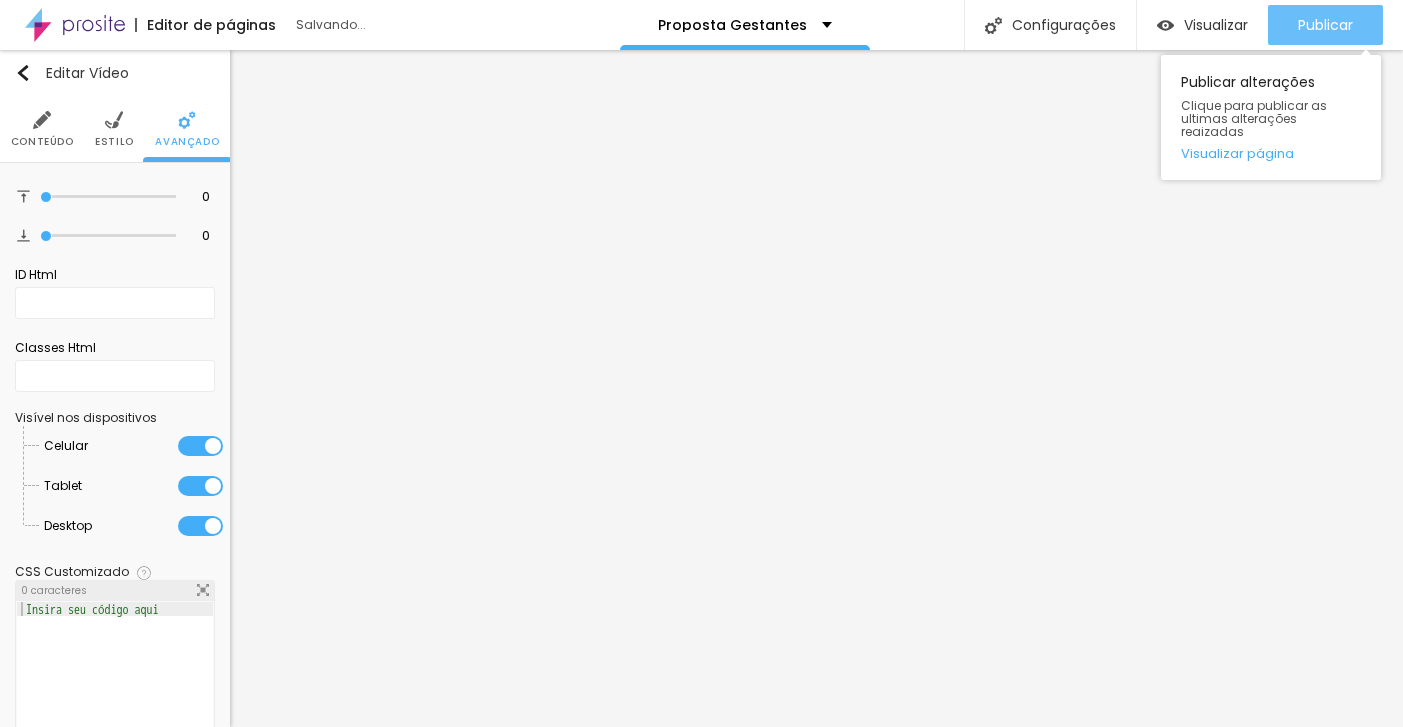 click on "Publicar" at bounding box center [1325, 25] 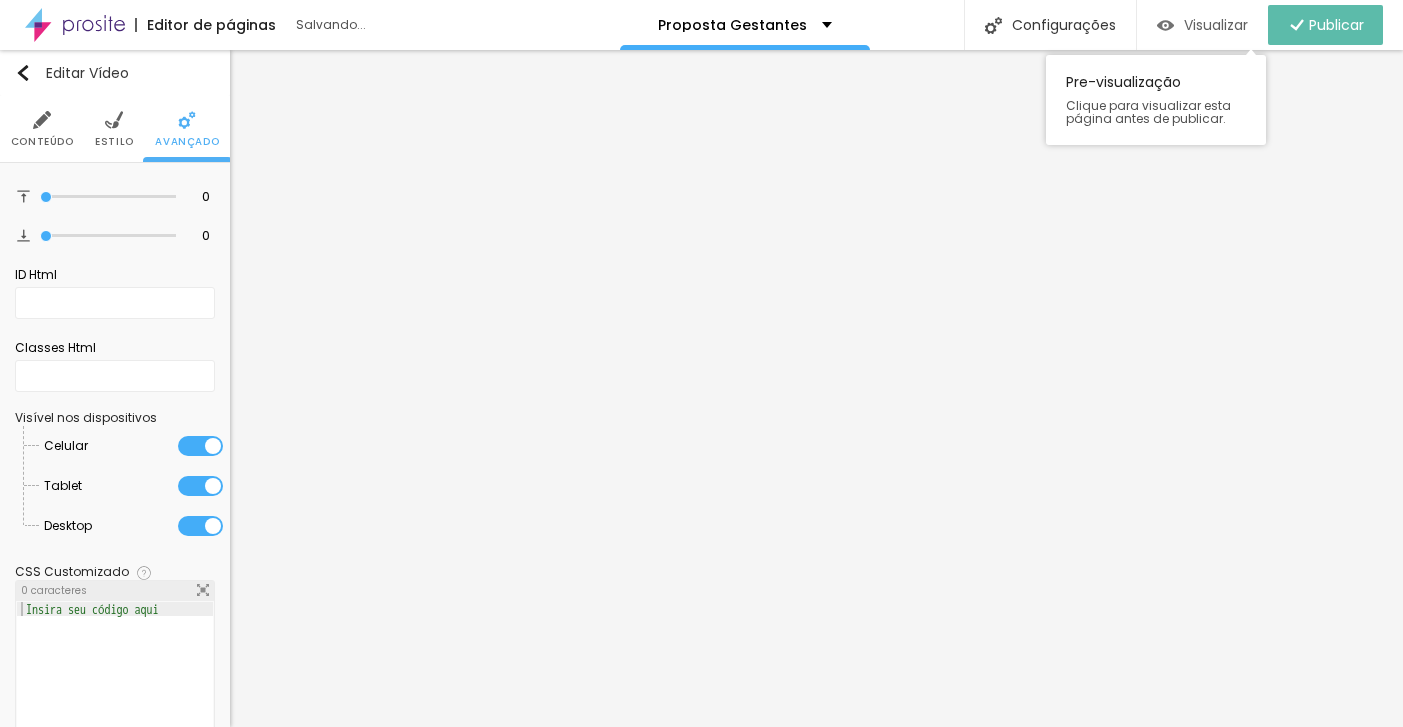 click on "Visualizar" at bounding box center (1202, 25) 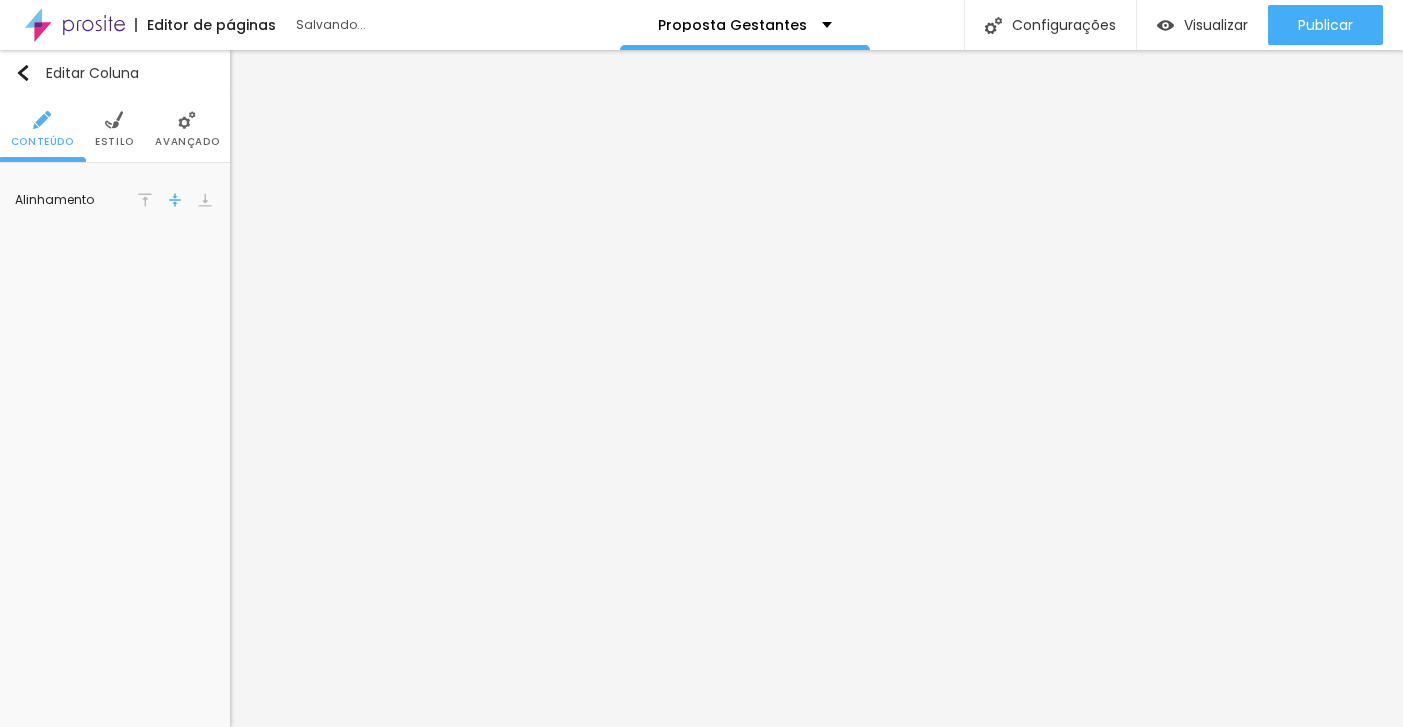 click on "Avançado" at bounding box center [187, 142] 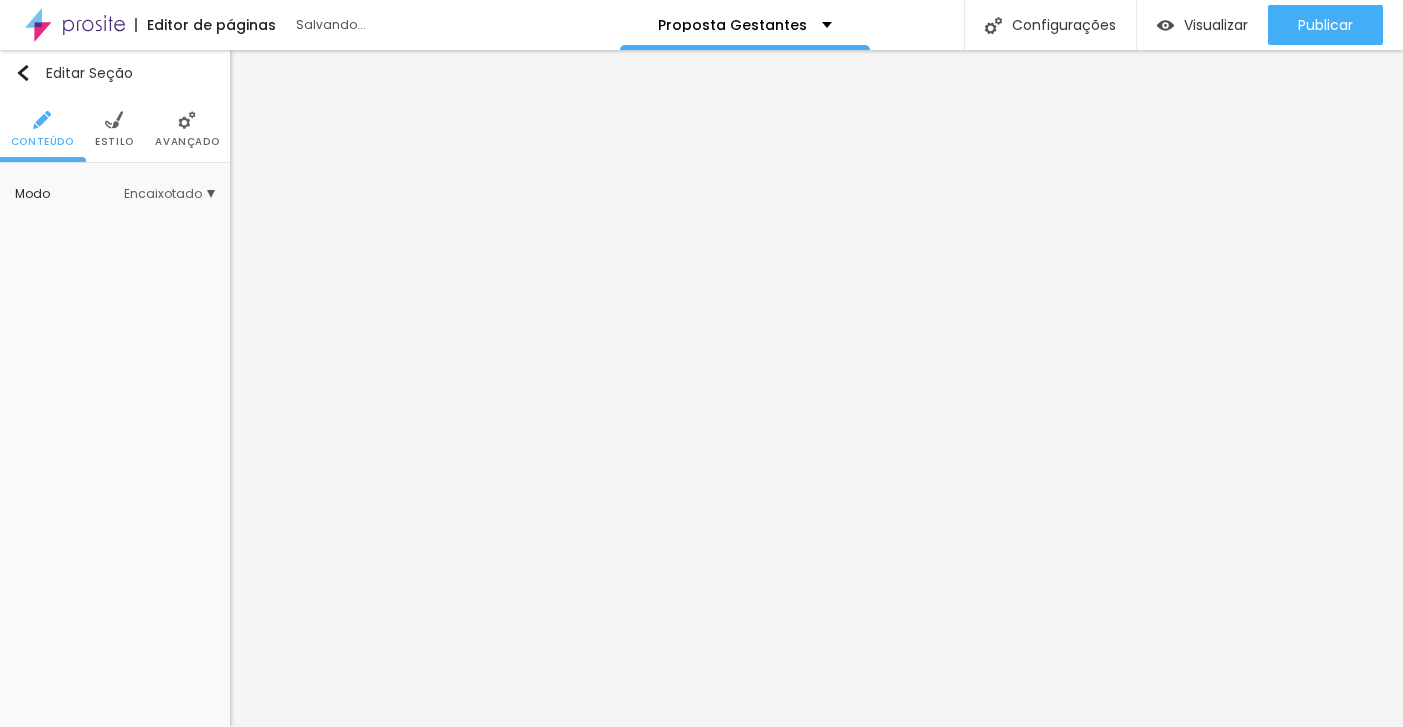click at bounding box center (42, 120) 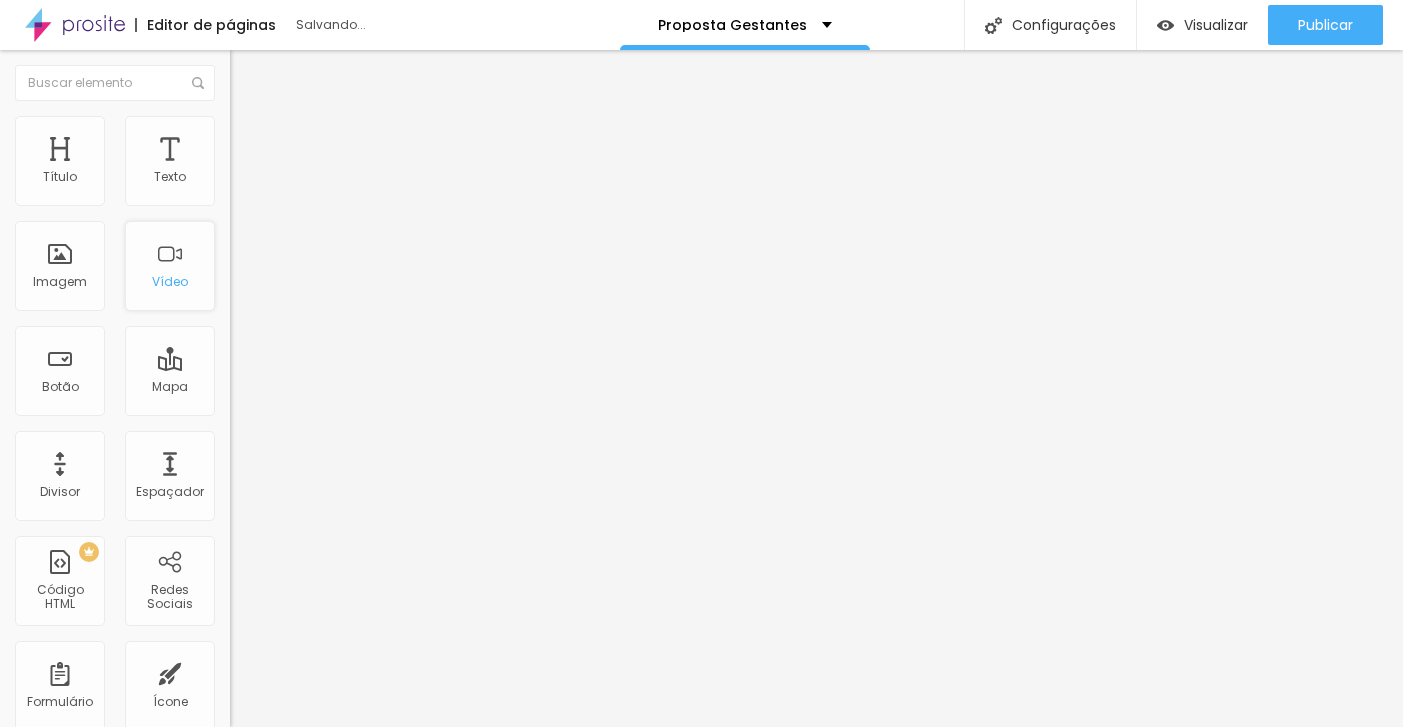 click on "Vídeo" at bounding box center [170, 266] 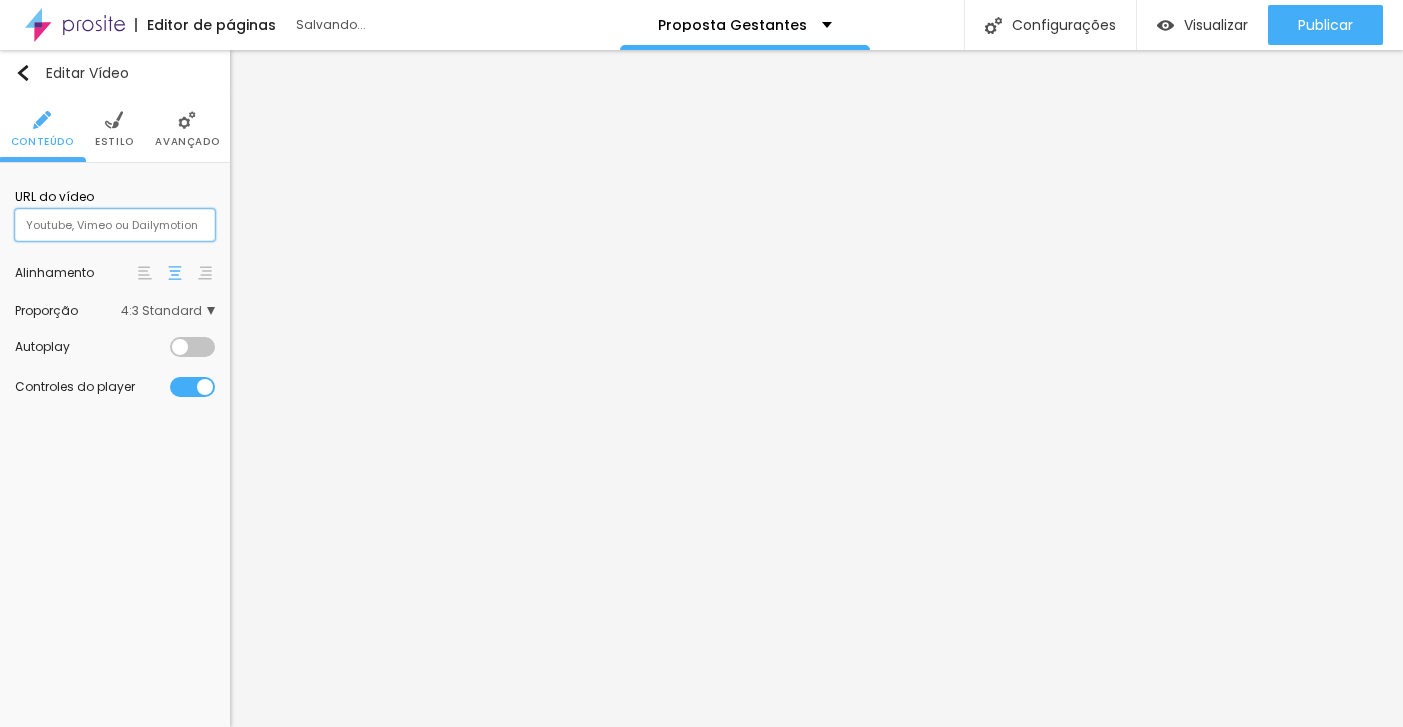 click at bounding box center [115, 225] 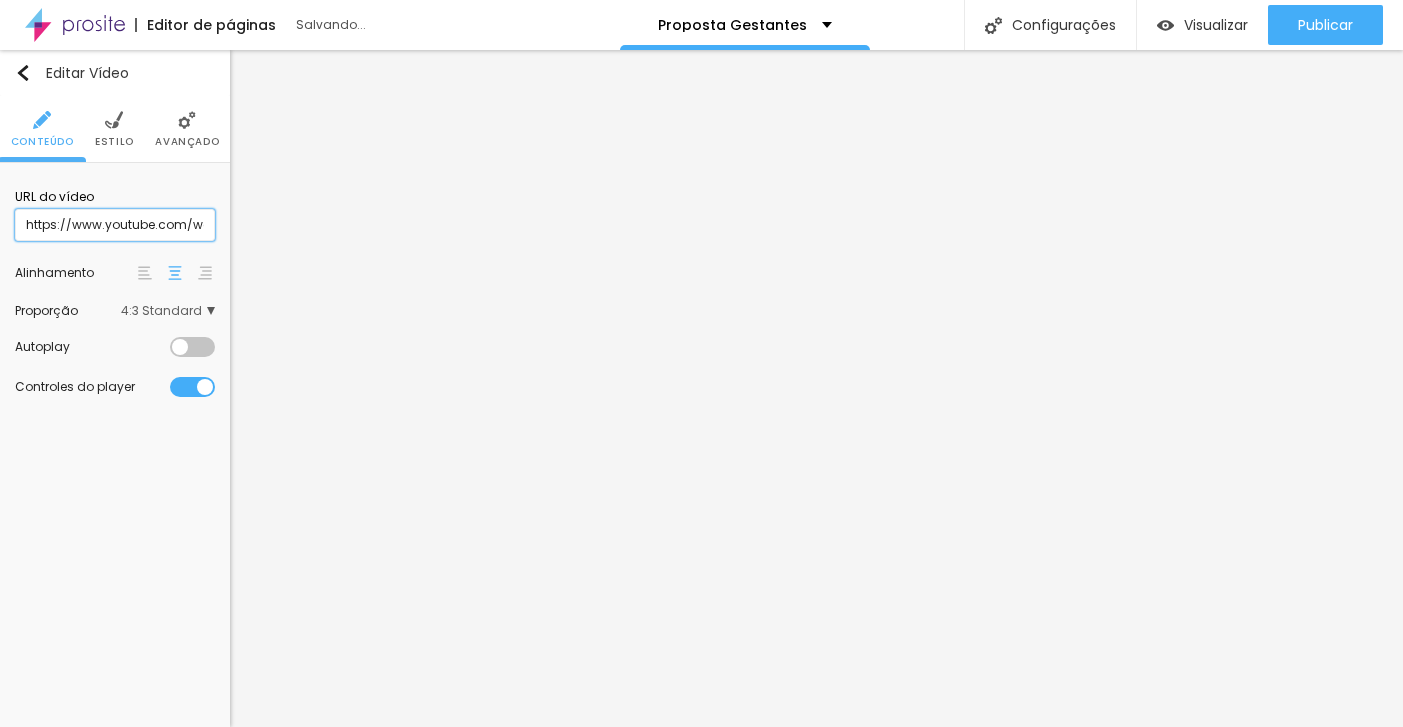 type on "https://www.youtube.com/watch?v=[VIDEO_ID]" 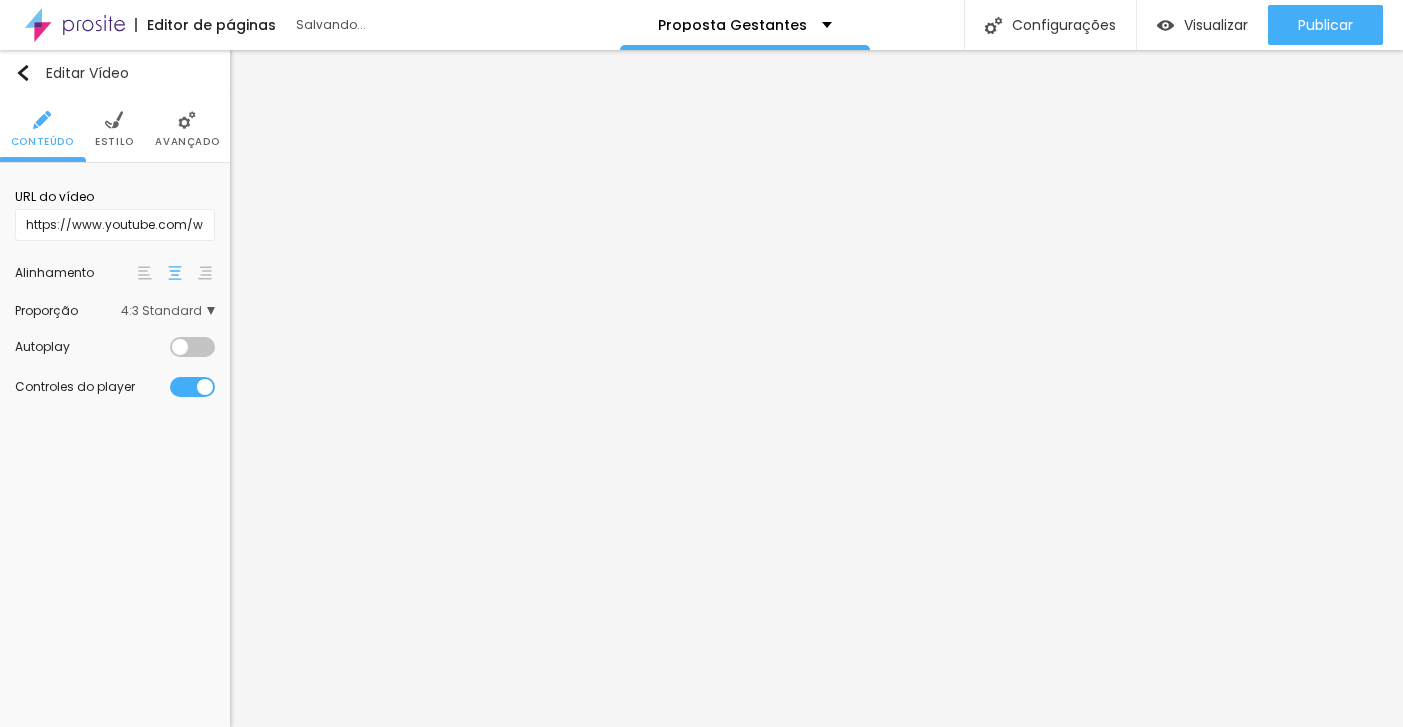 click on "Estilo" at bounding box center (114, 129) 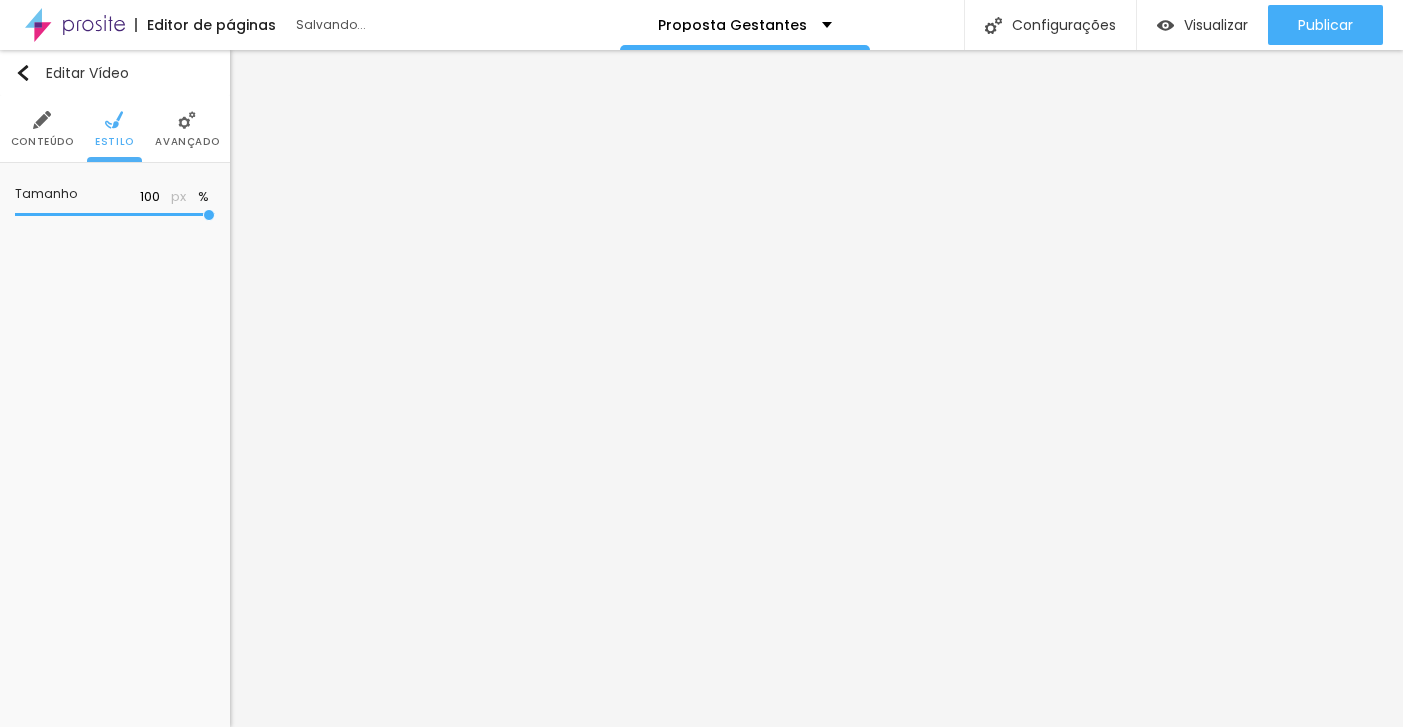click on "Avançado" at bounding box center [187, 142] 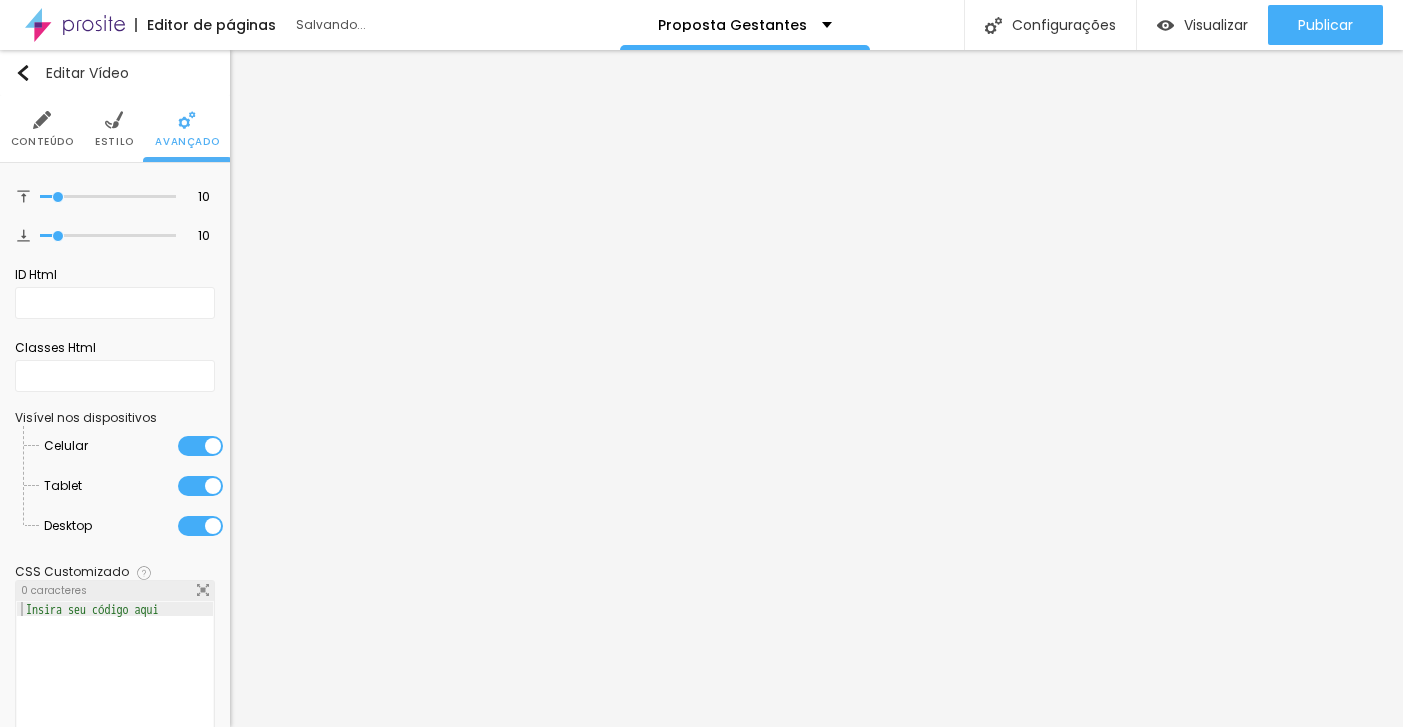 scroll, scrollTop: 0, scrollLeft: 0, axis: both 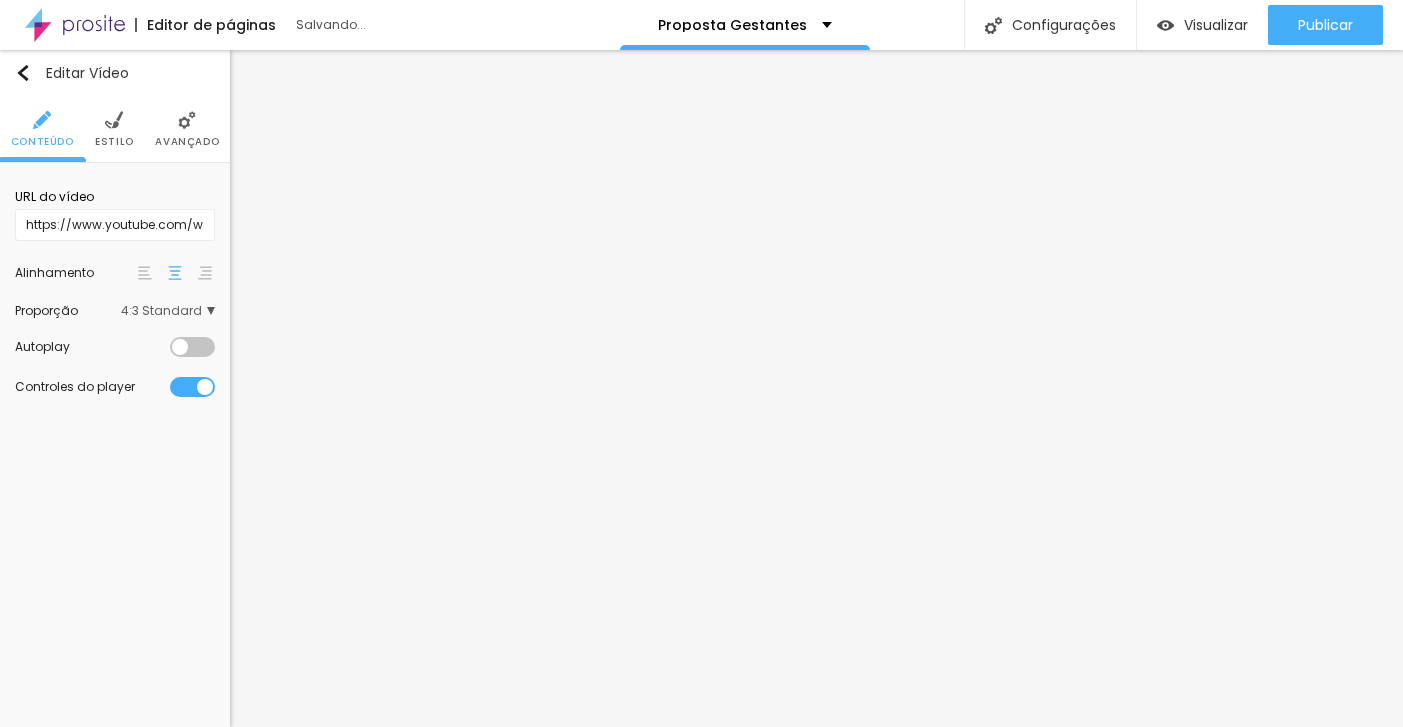 click on "4:3 Standard" at bounding box center (168, 311) 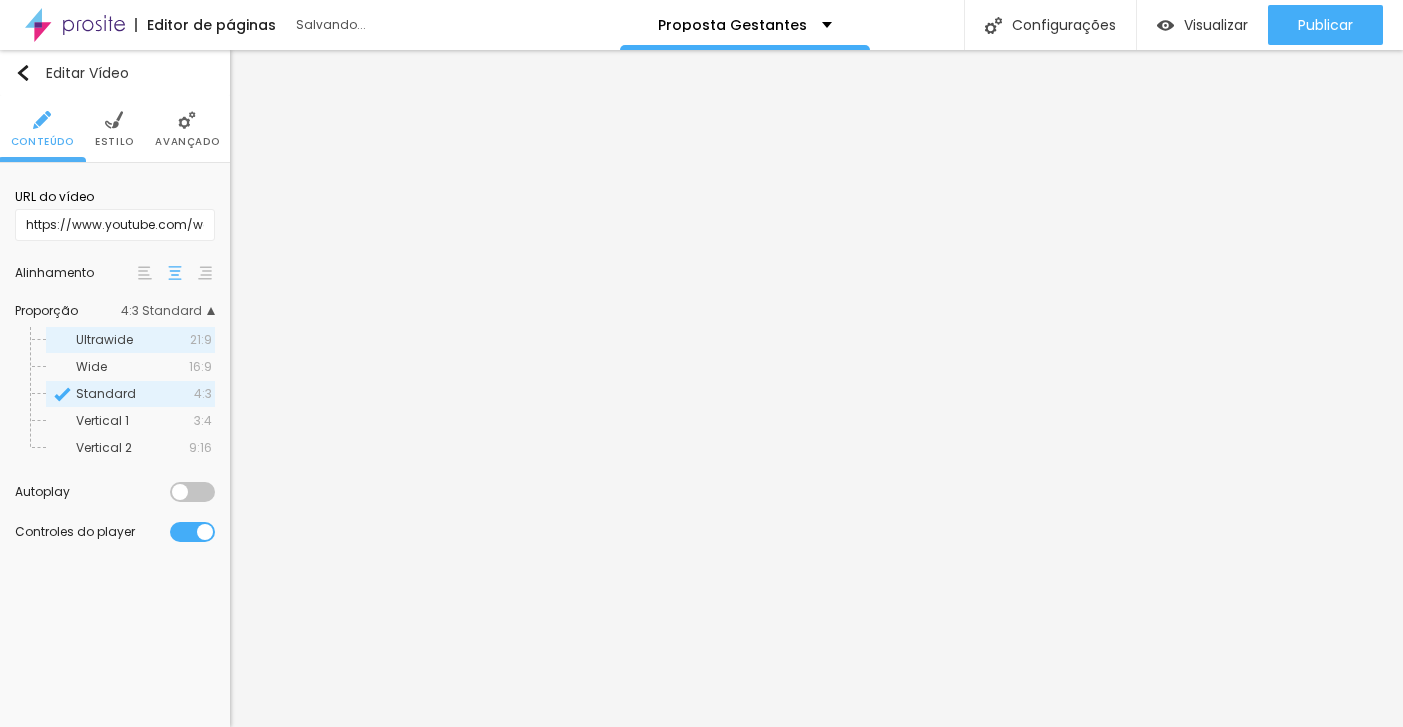 click on "Ultrawide" at bounding box center [133, 340] 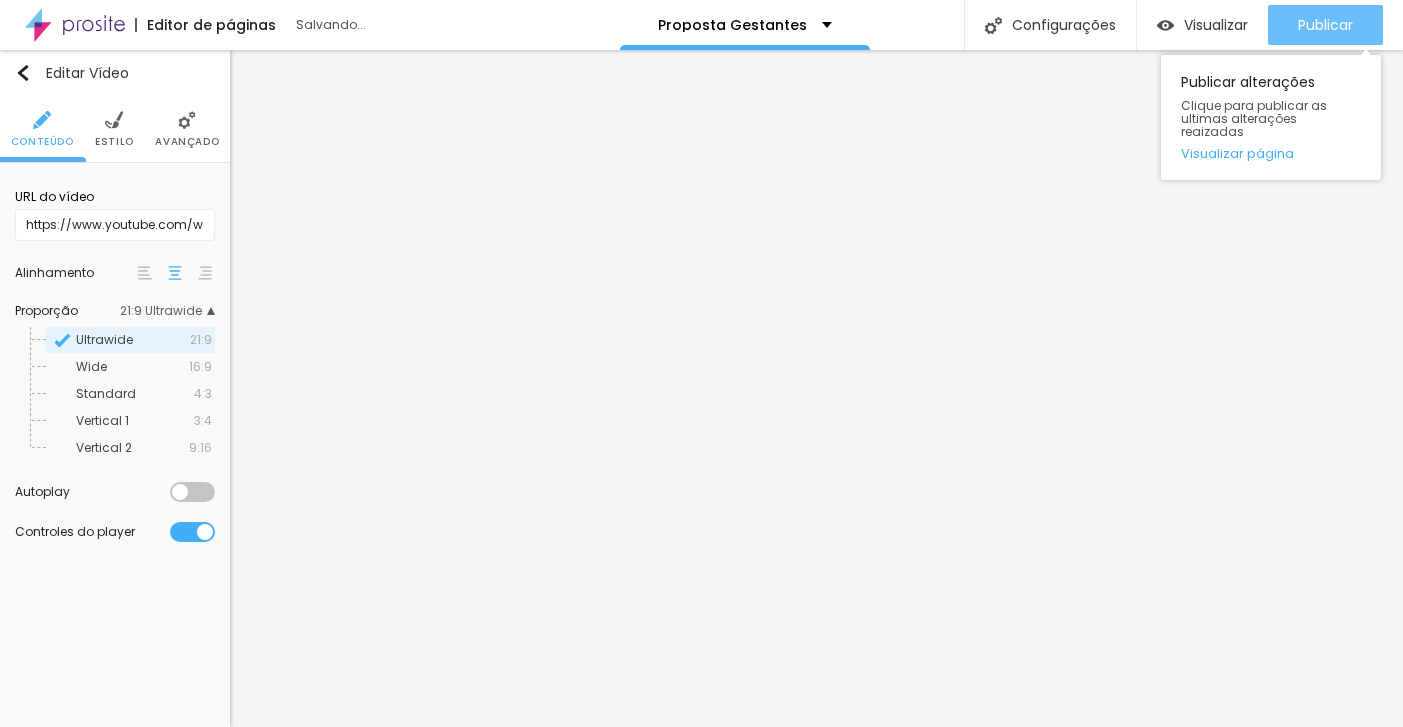 click on "Publicar" at bounding box center [1325, 25] 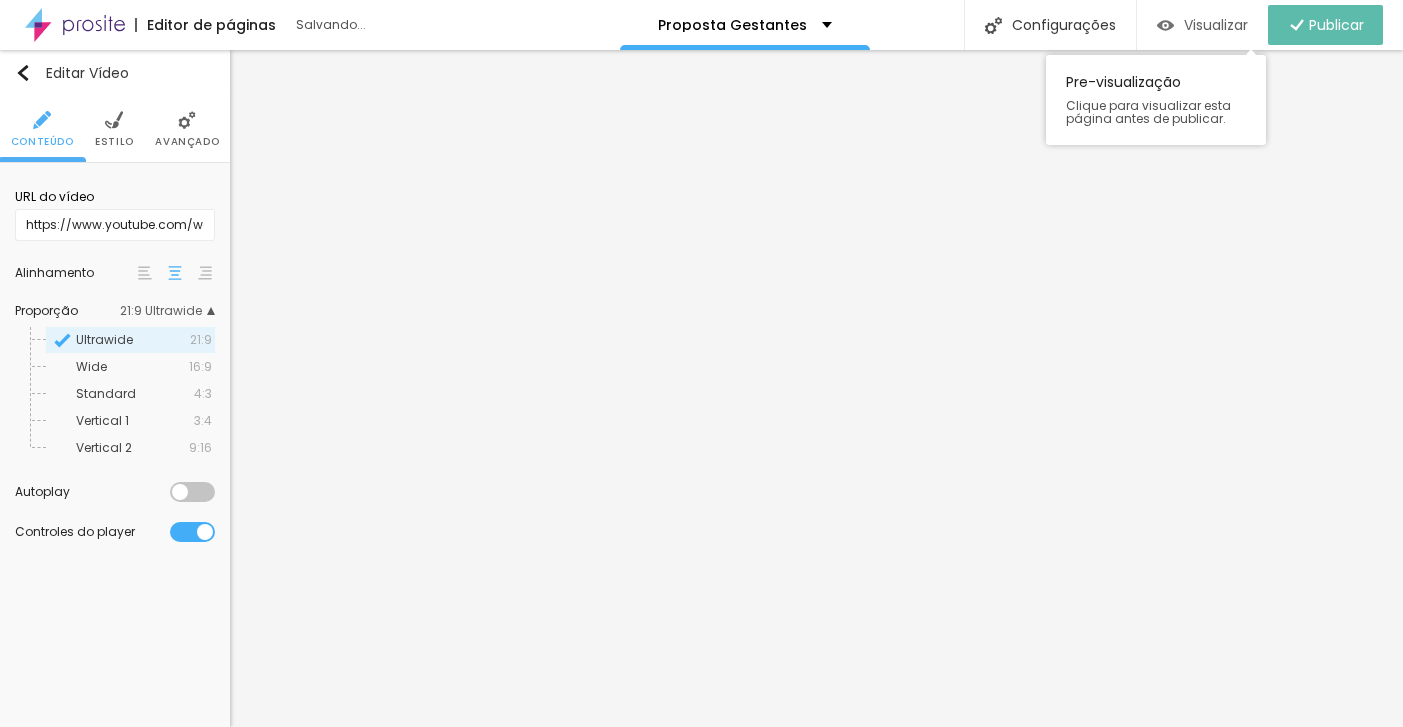 click on "Visualizar" at bounding box center [1216, 25] 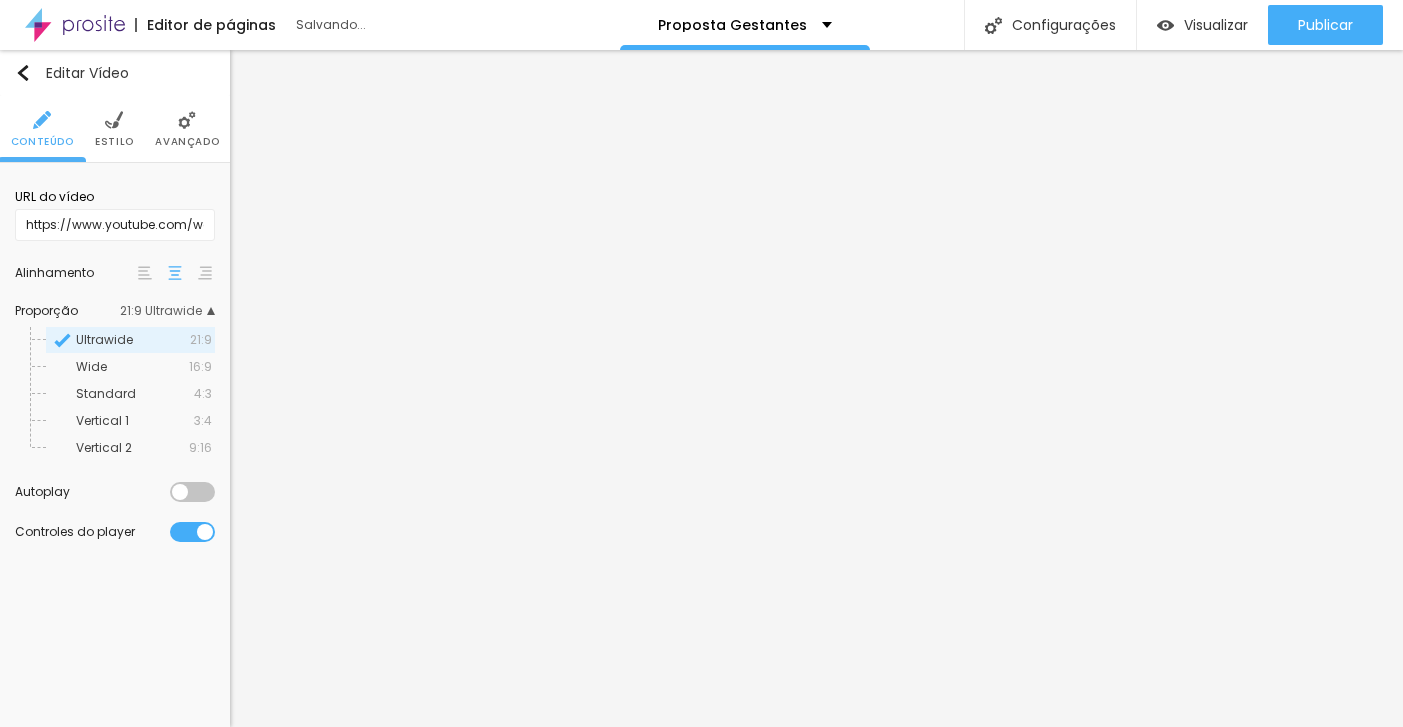 click at bounding box center [187, 120] 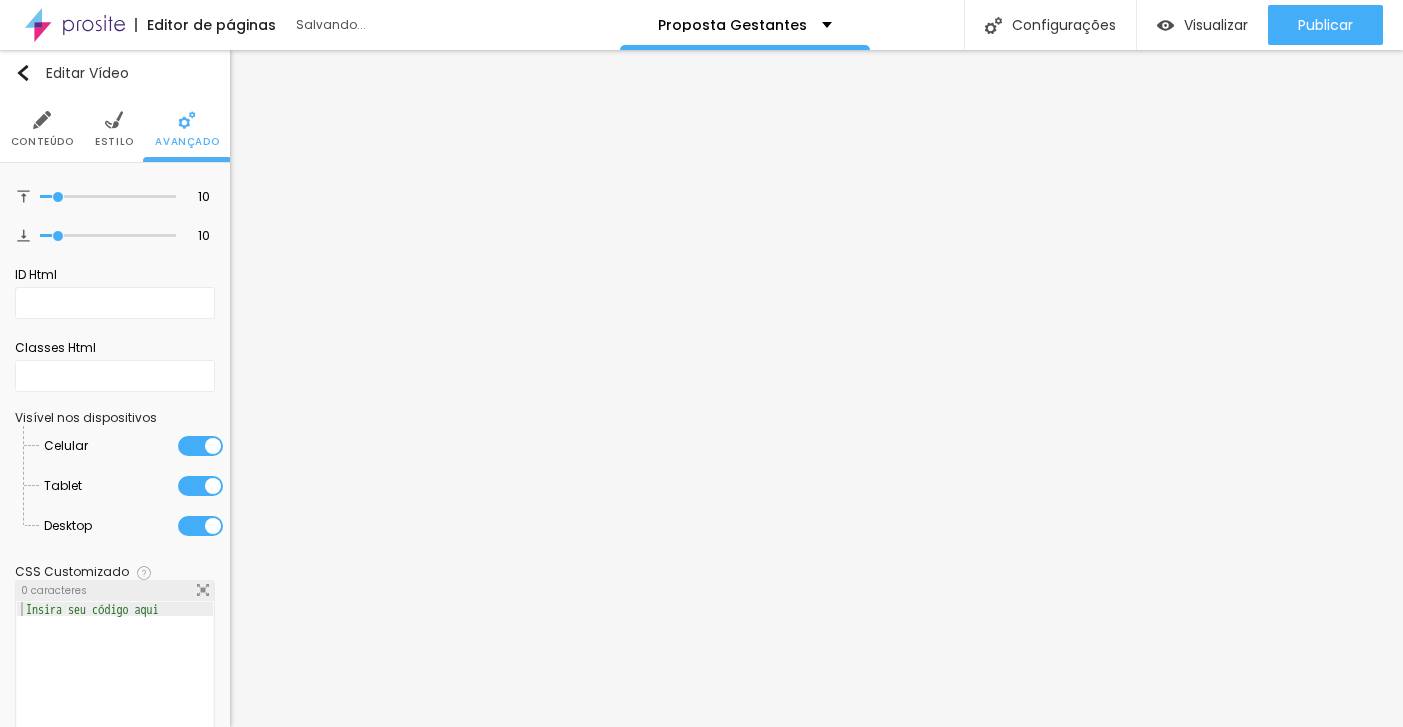 click on "Conteúdo Estilo Avançado" at bounding box center [115, 129] 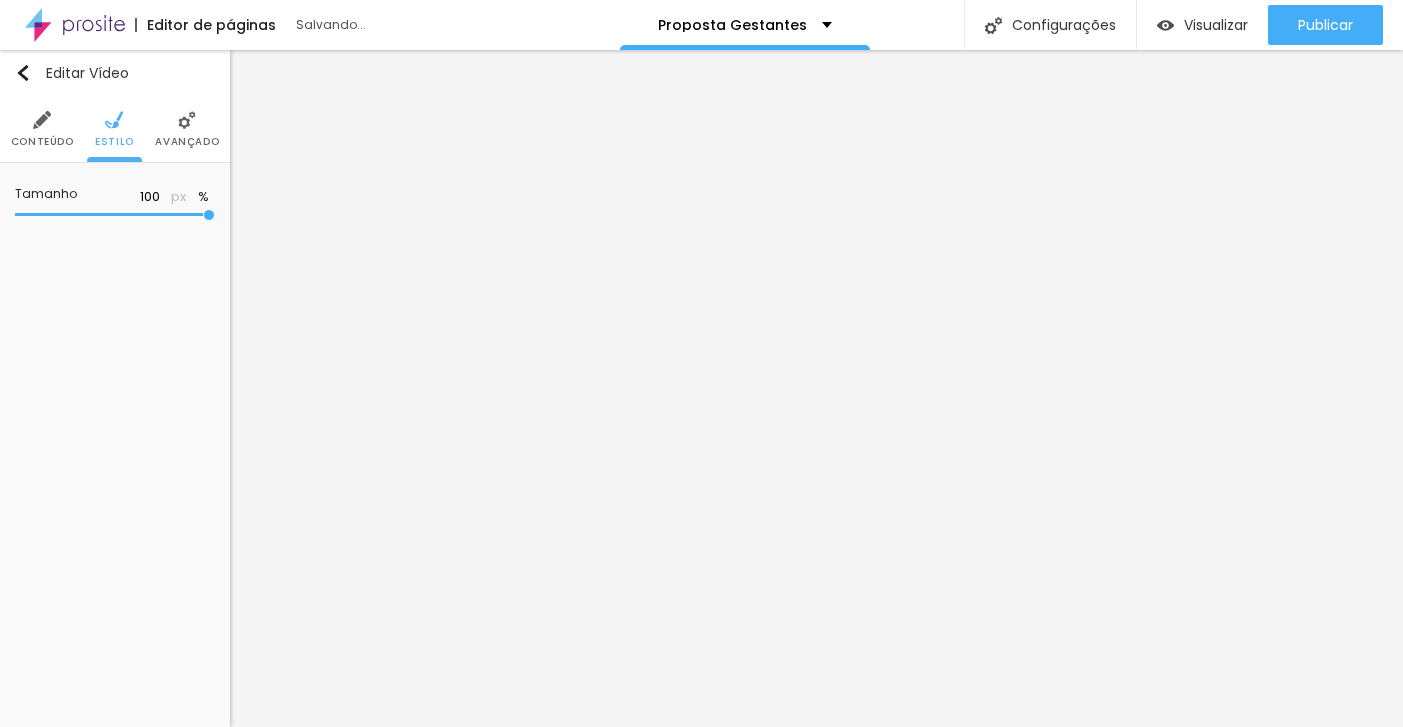 click on "Conteúdo Estilo Avançado" at bounding box center [115, 129] 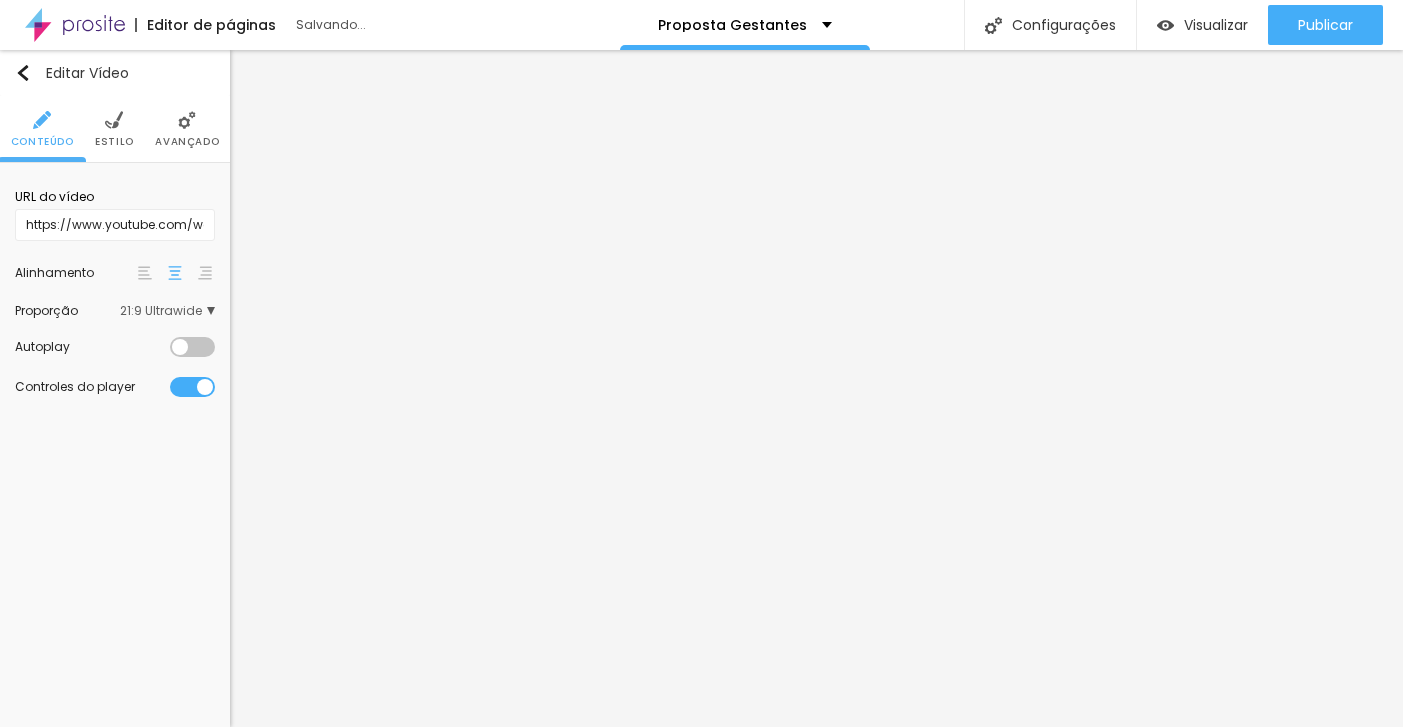 click at bounding box center [192, 347] 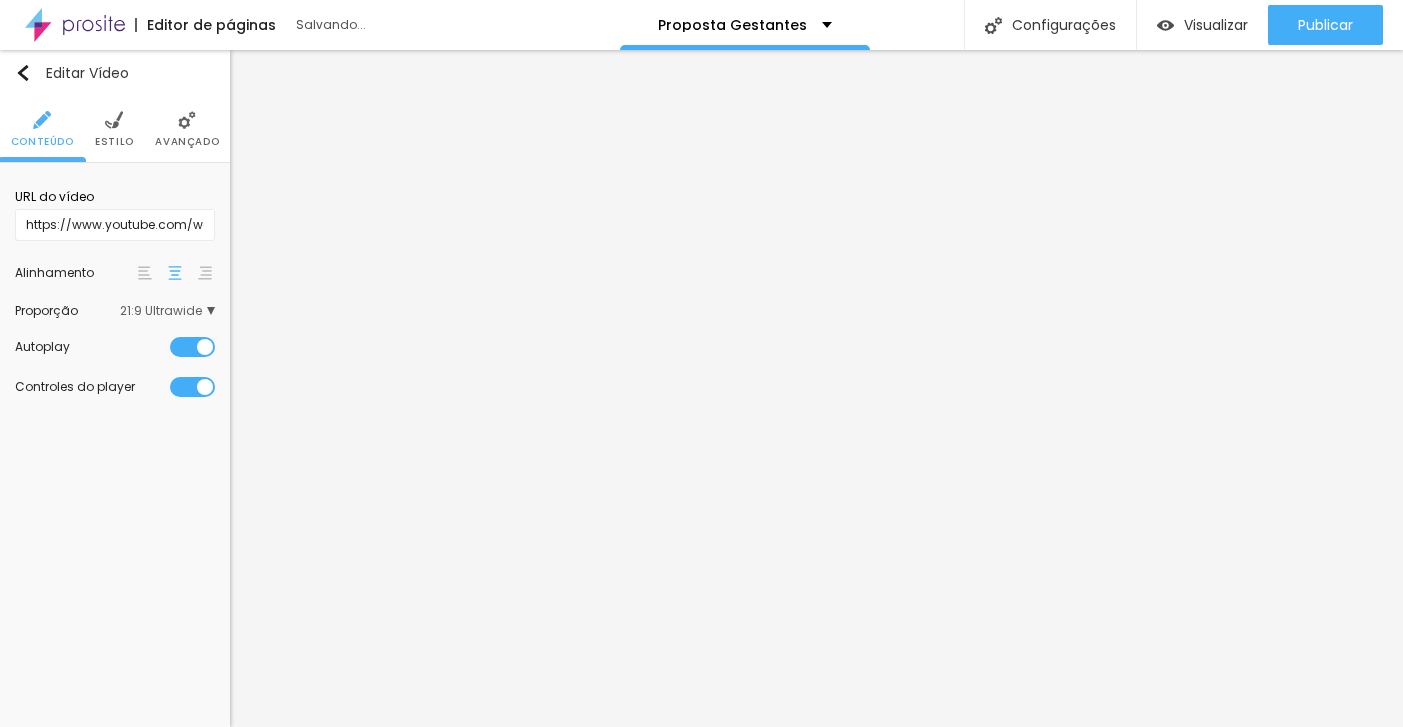 click on "21:9 Ultrawide" at bounding box center (167, 311) 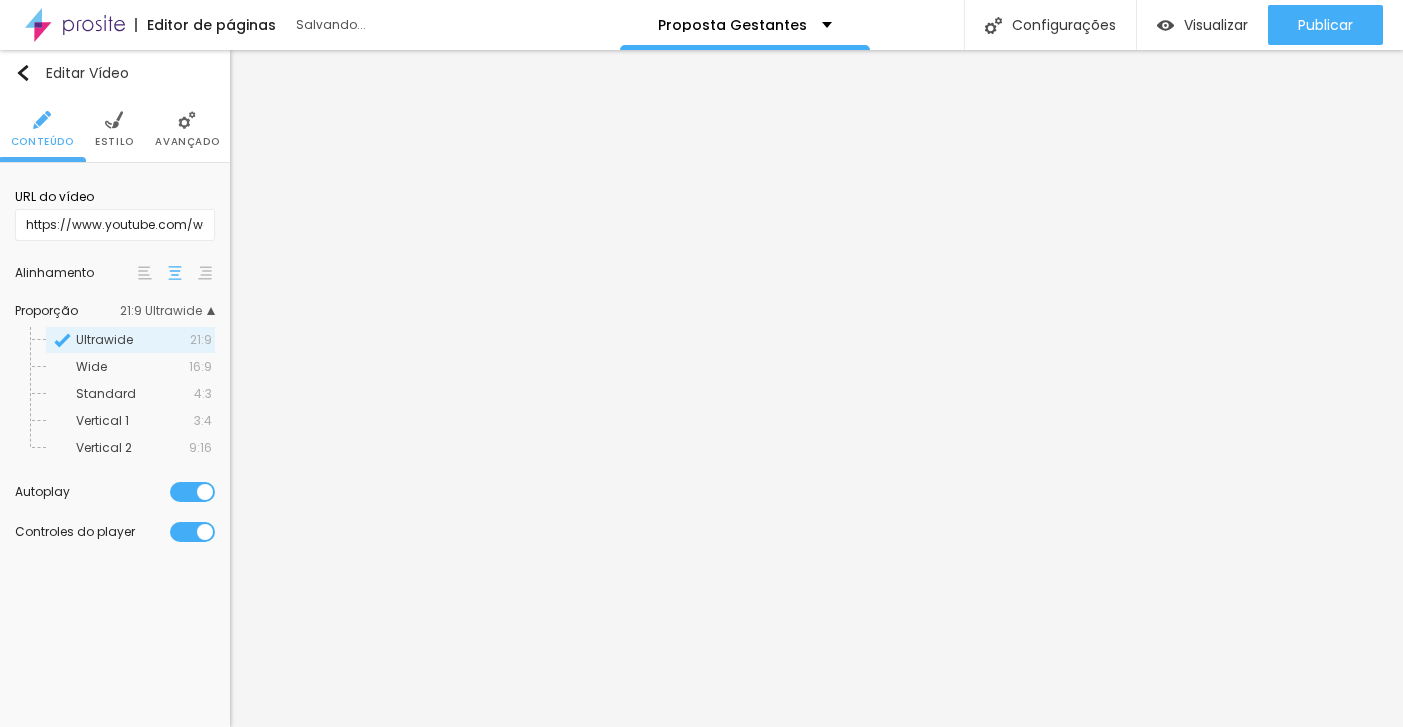 click on "21:9 Ultrawide" at bounding box center [167, 311] 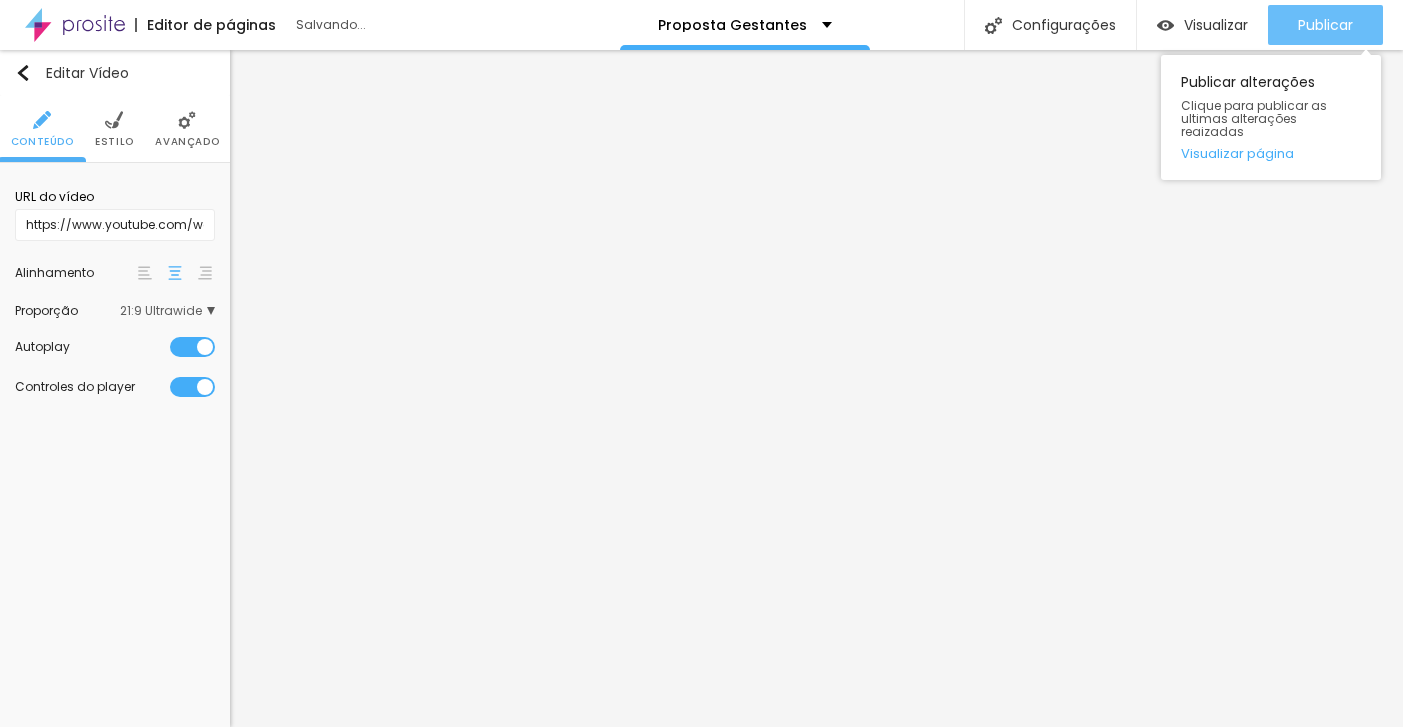 click on "Publicar" at bounding box center [1325, 25] 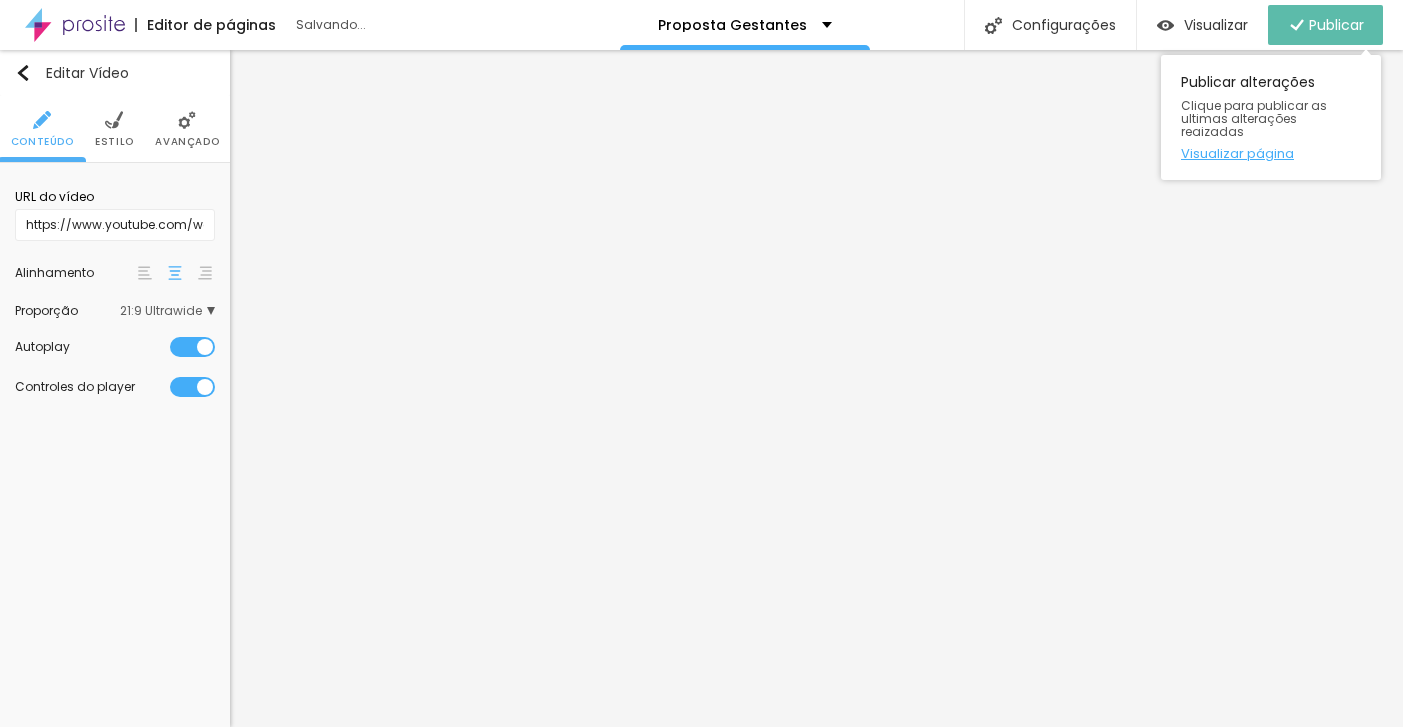click on "Visualizar página" at bounding box center [1271, 153] 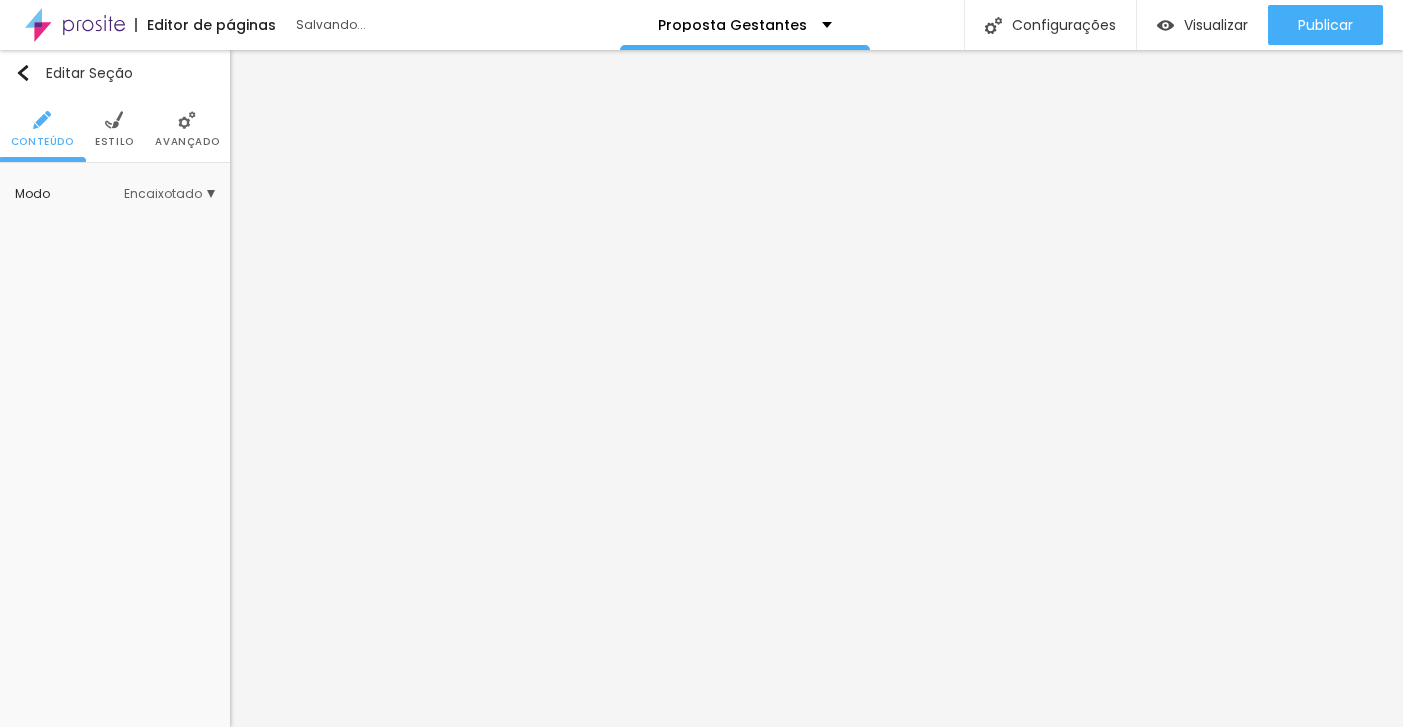 click on "Avançado" at bounding box center (187, 142) 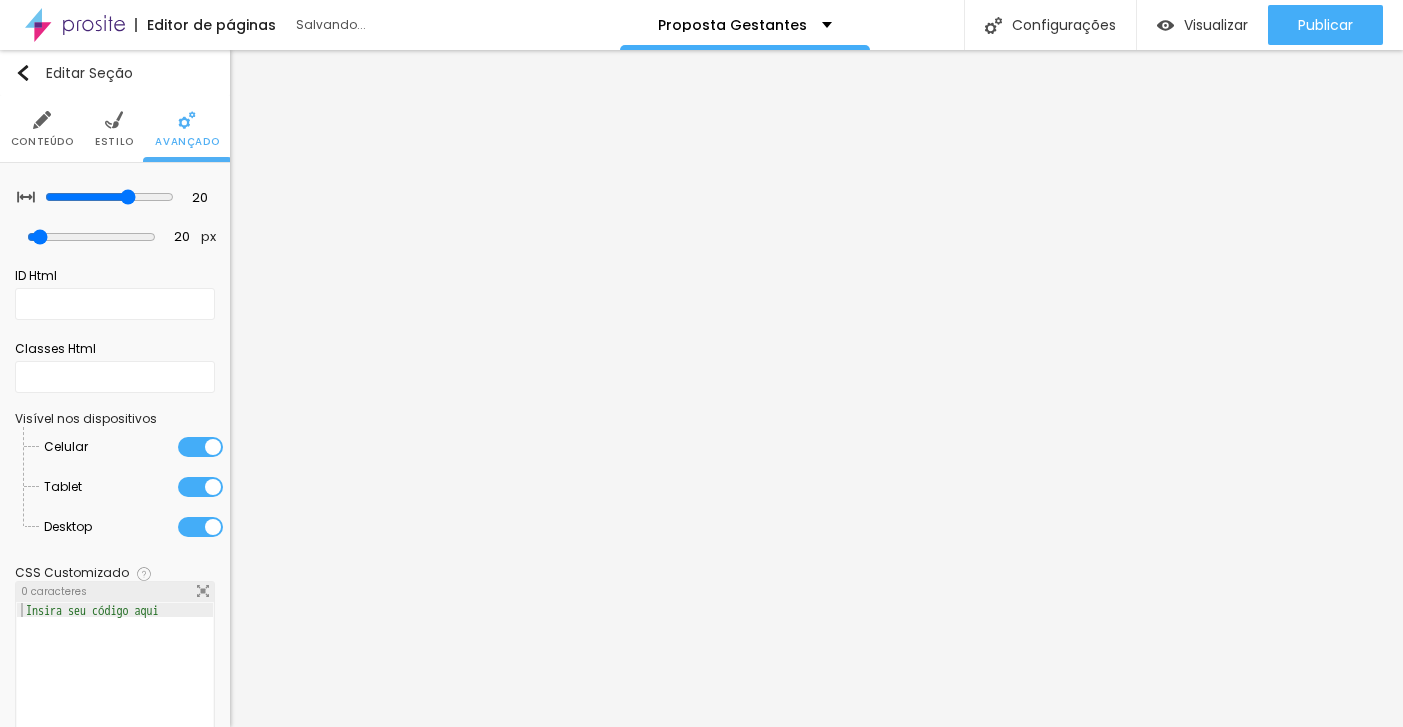 click on "Estilo" at bounding box center (114, 142) 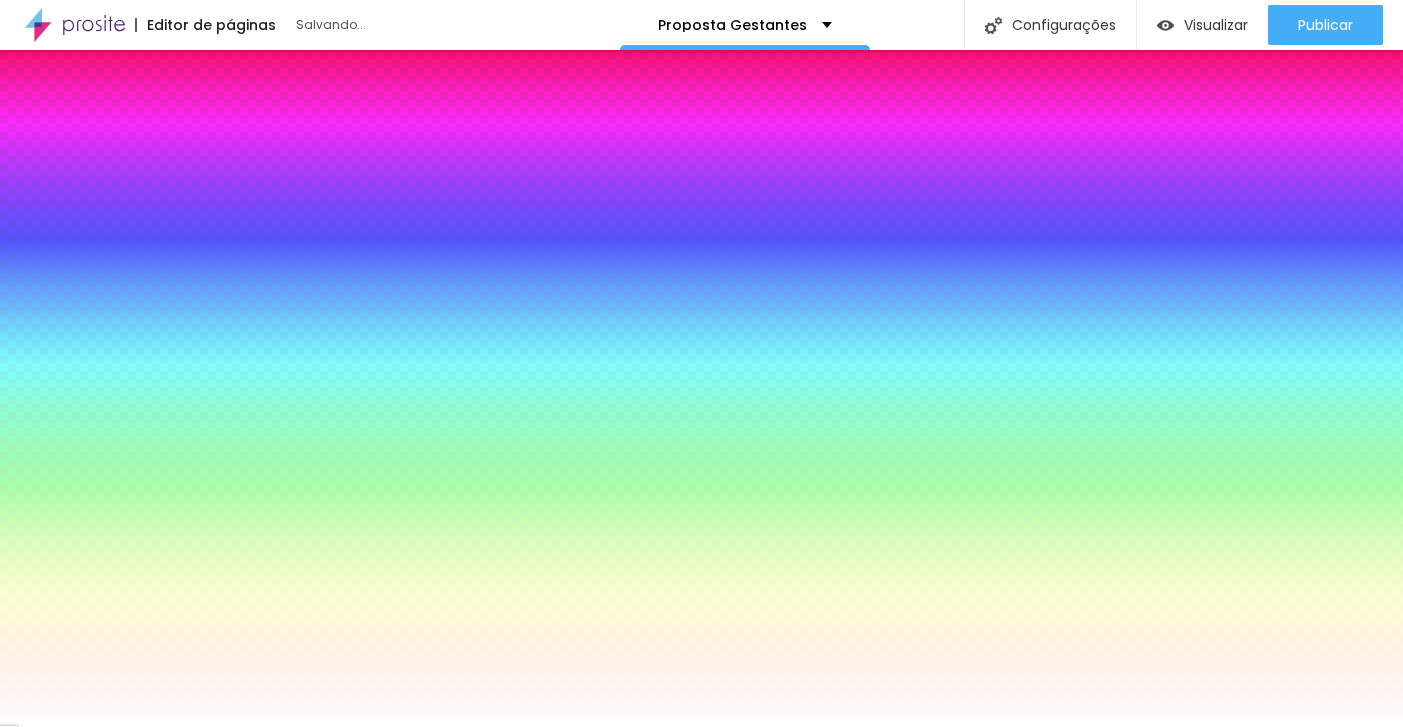 click on "Avançado" at bounding box center (187, 142) 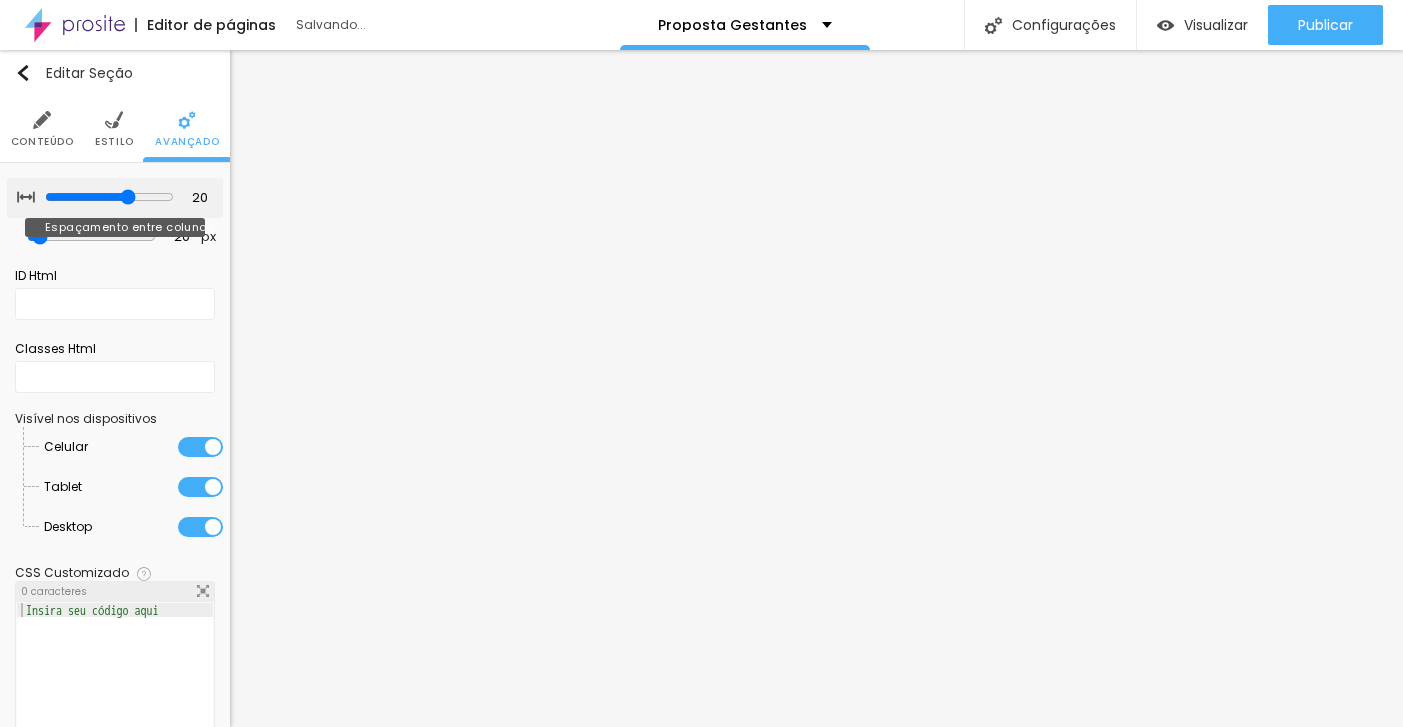 type on "15" 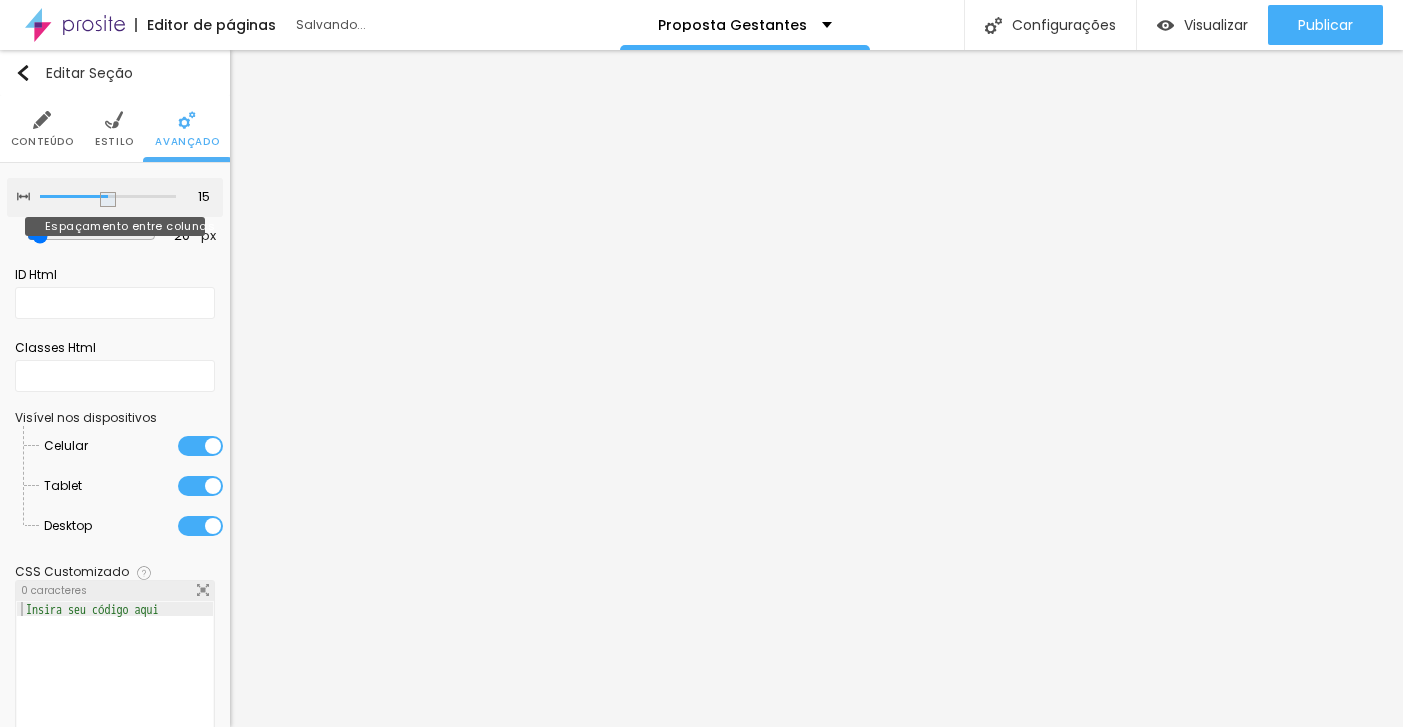 type on "10" 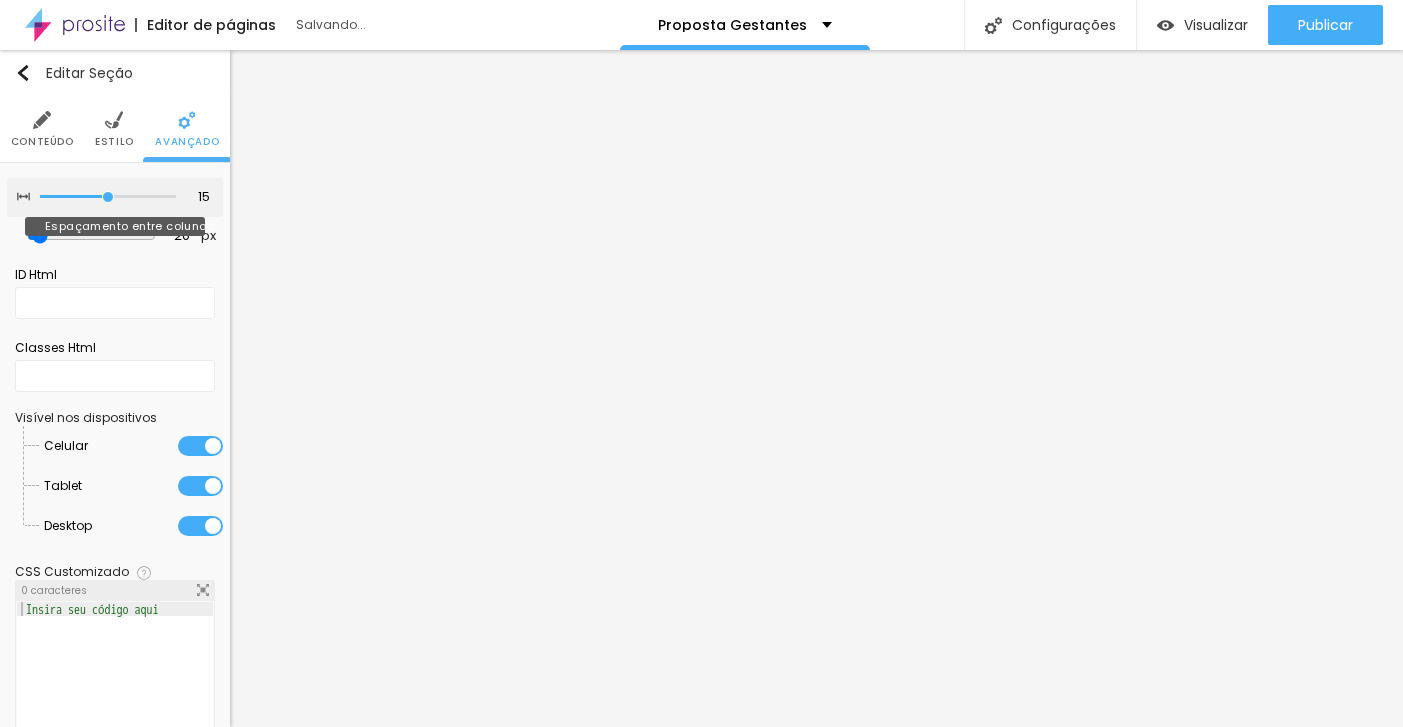 type on "10" 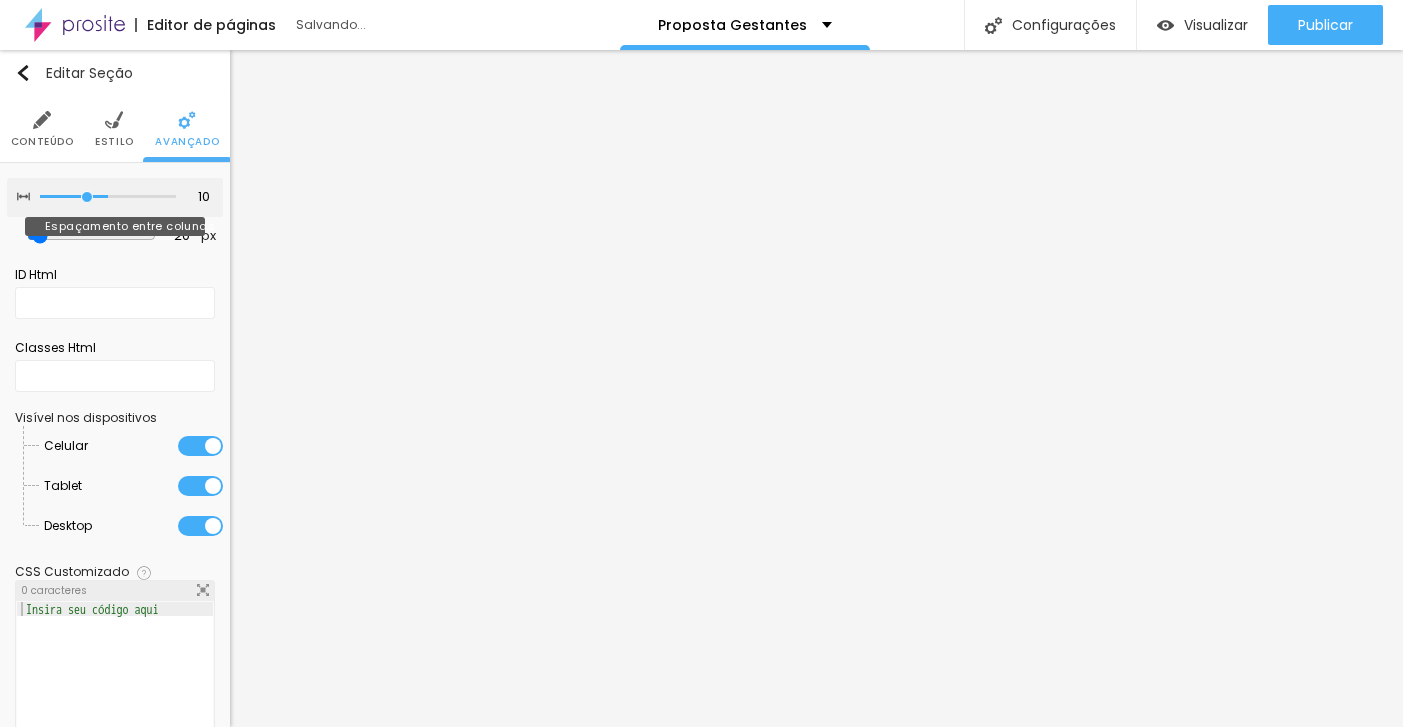 type on "5" 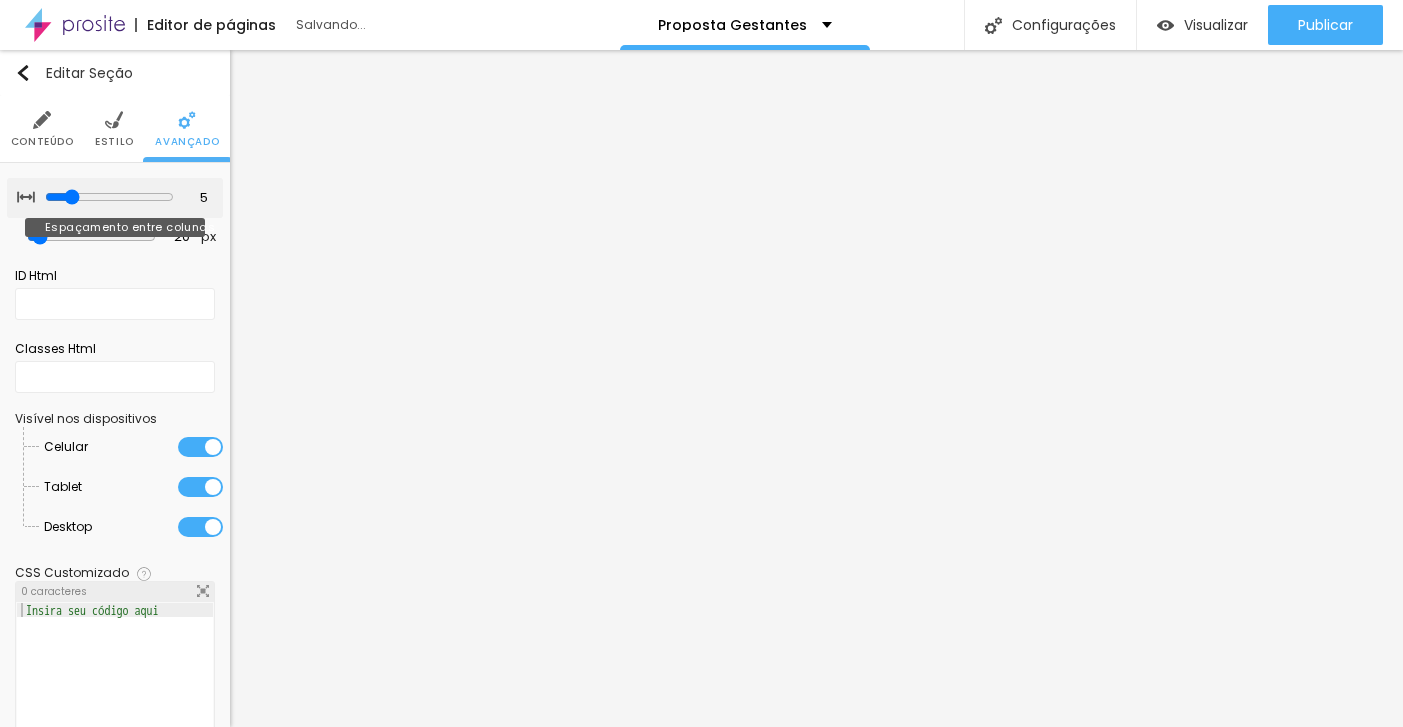 type on "10" 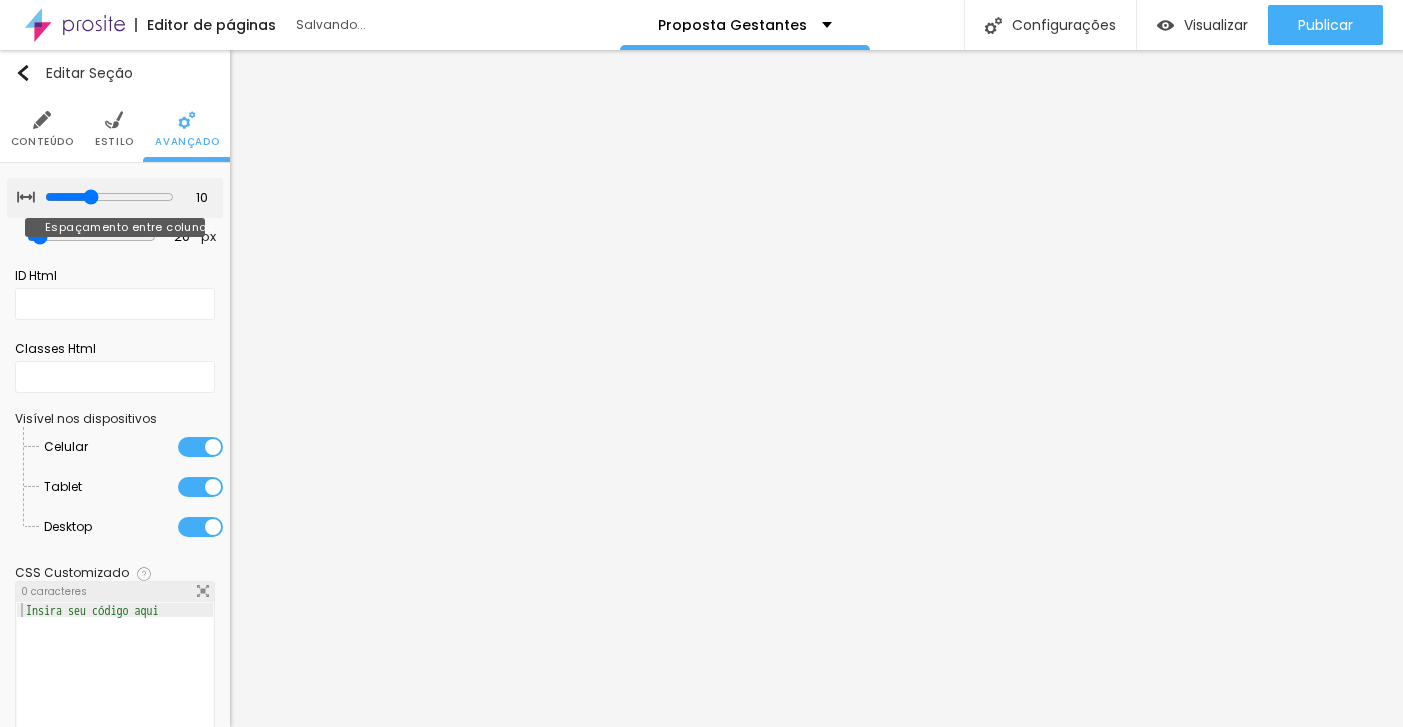 type on "15" 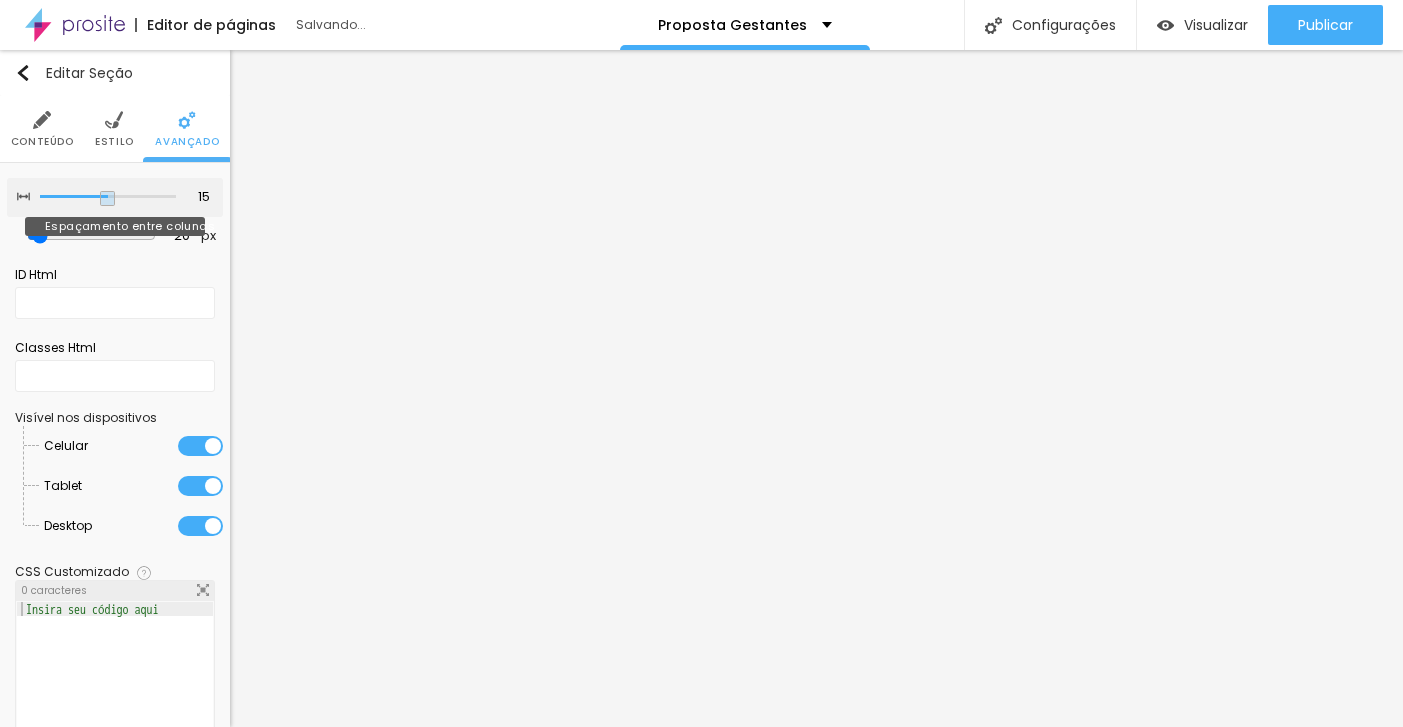 type on "20" 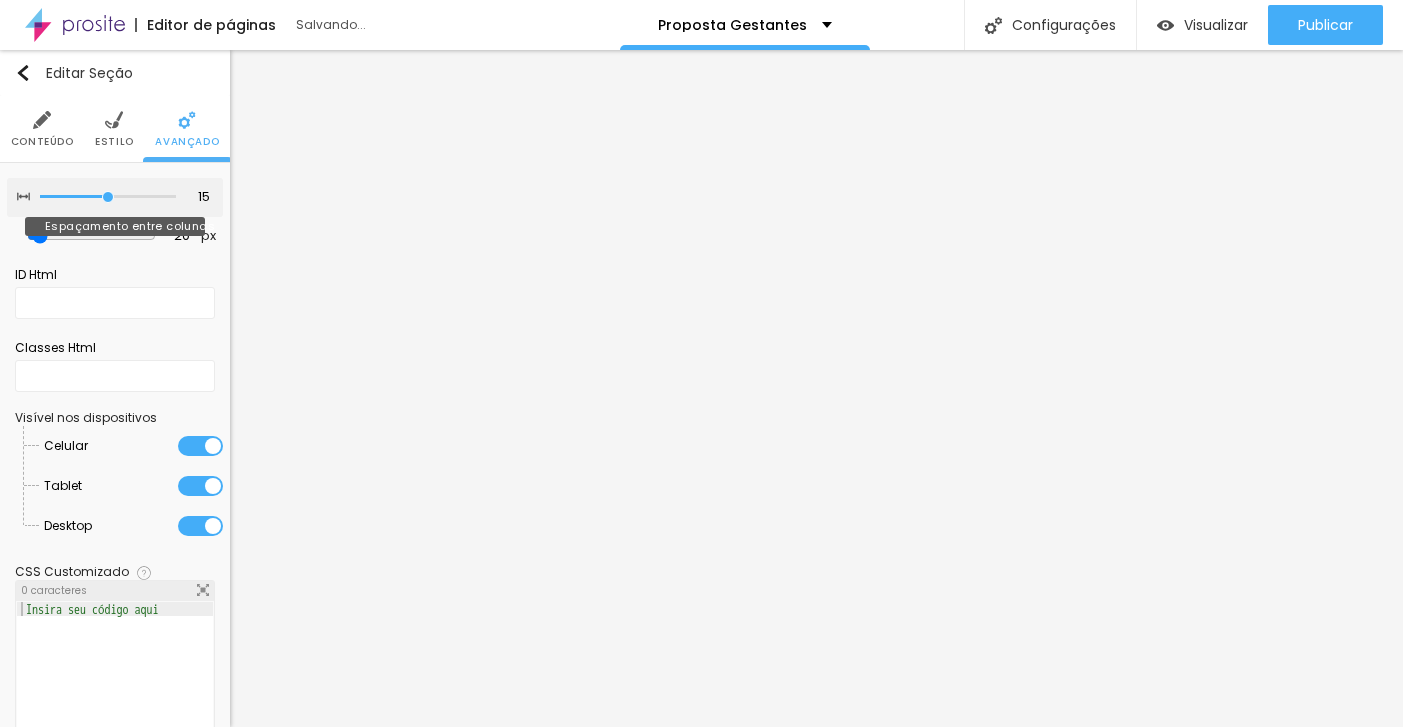 type on "20" 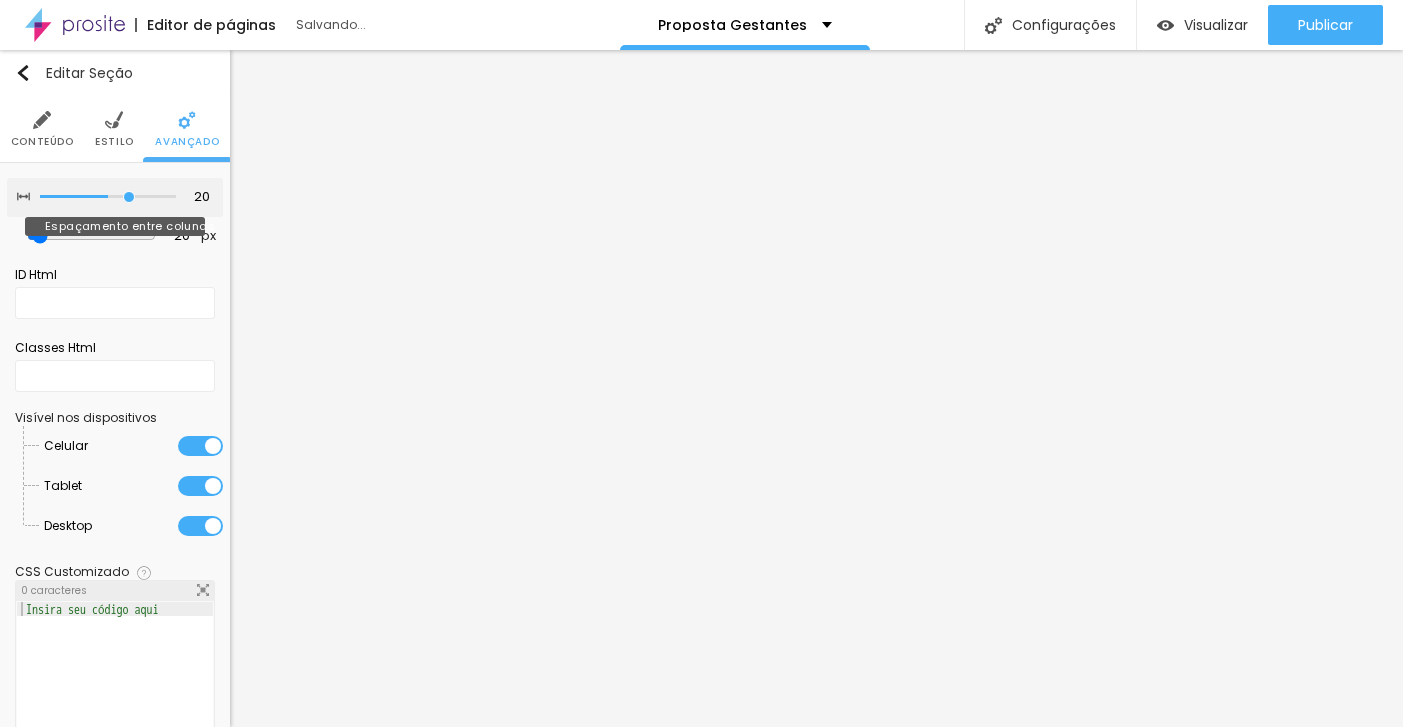 type on "30" 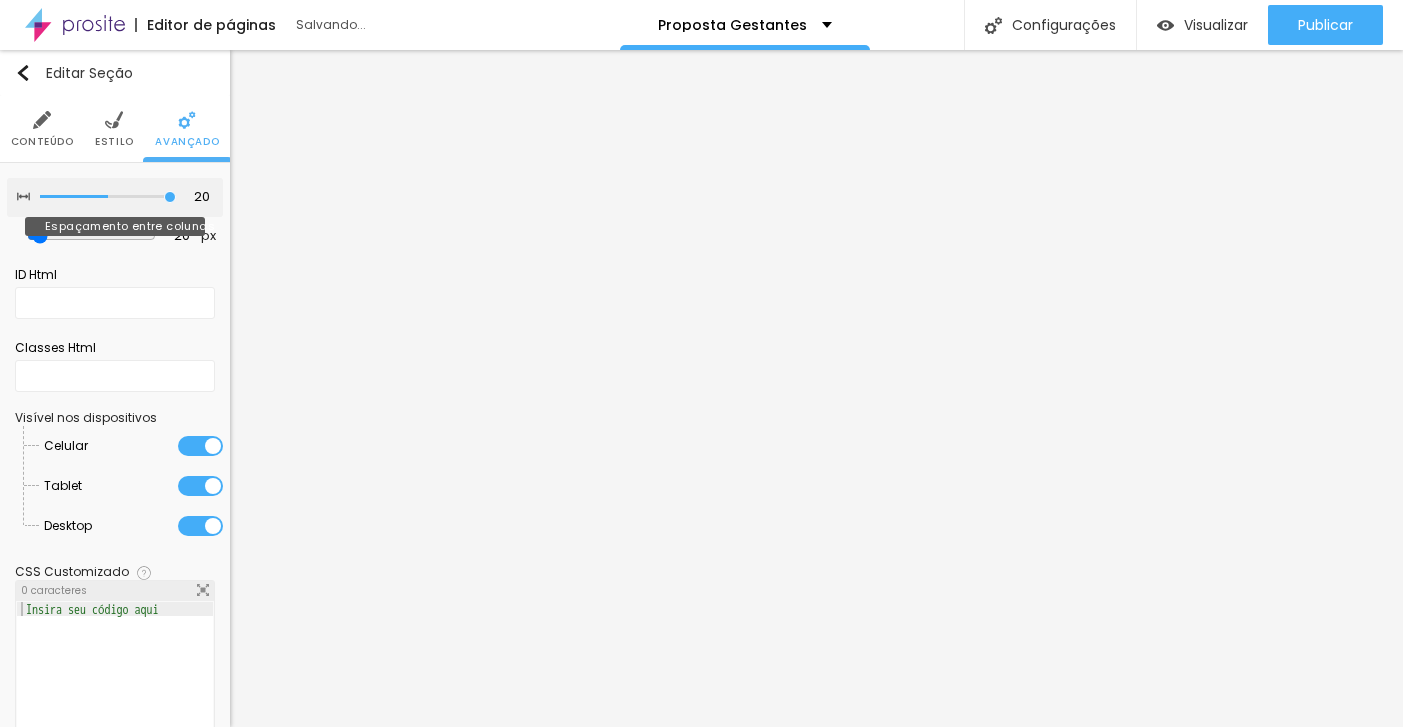 type on "30" 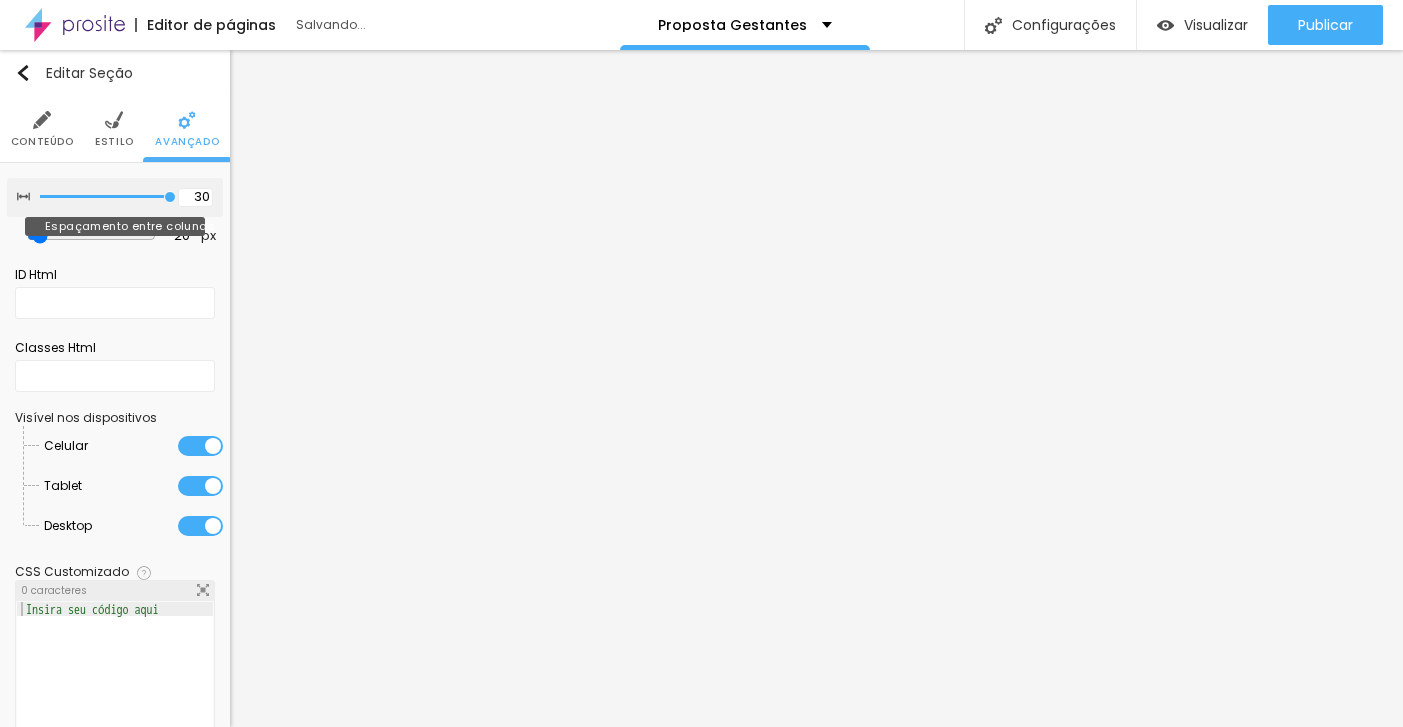 drag, startPoint x: 125, startPoint y: 197, endPoint x: 178, endPoint y: 204, distance: 53.460266 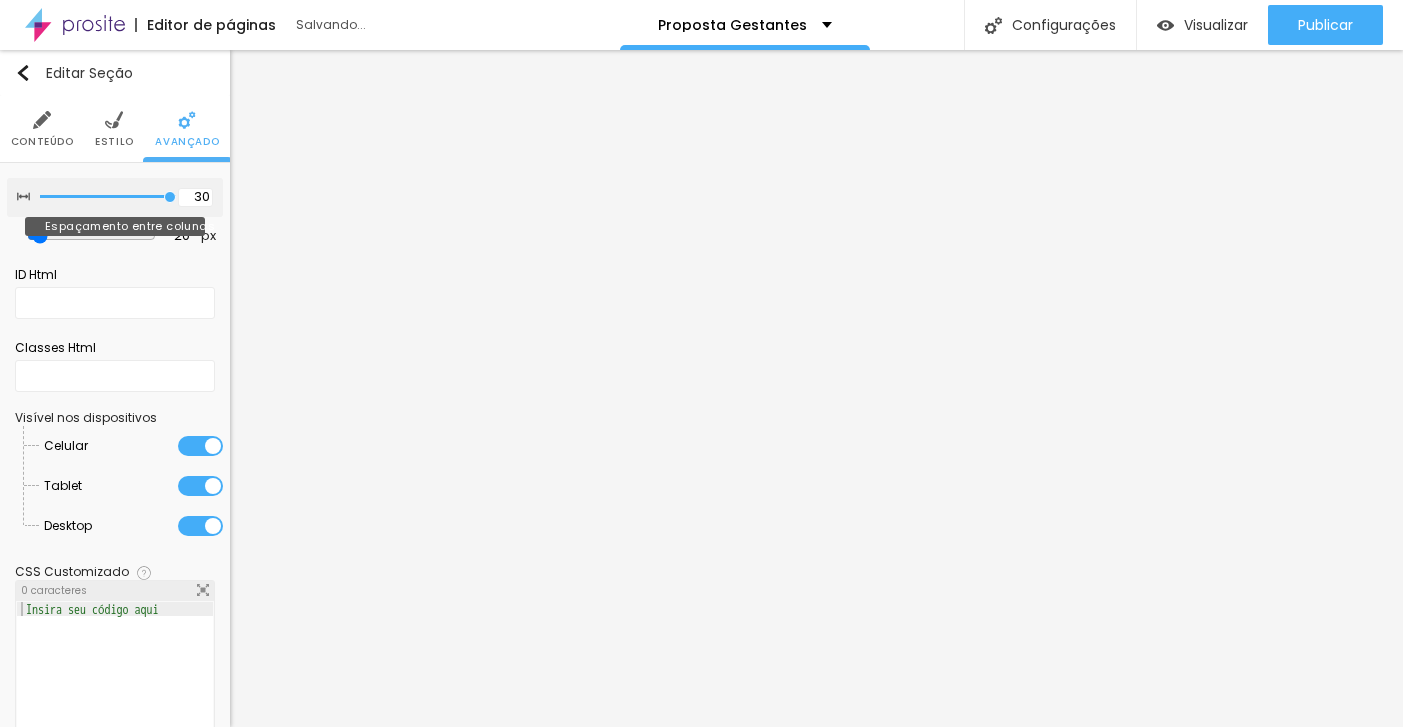 type on "30" 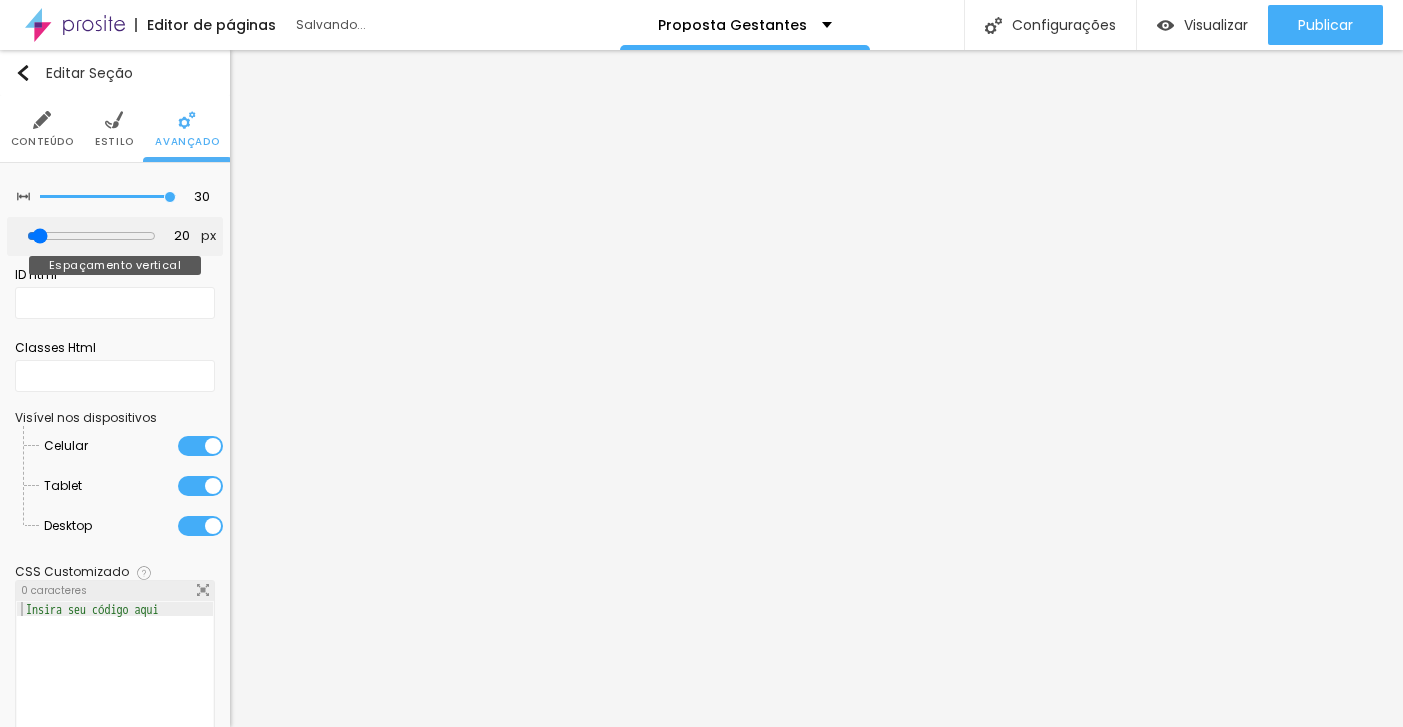 type on "2" 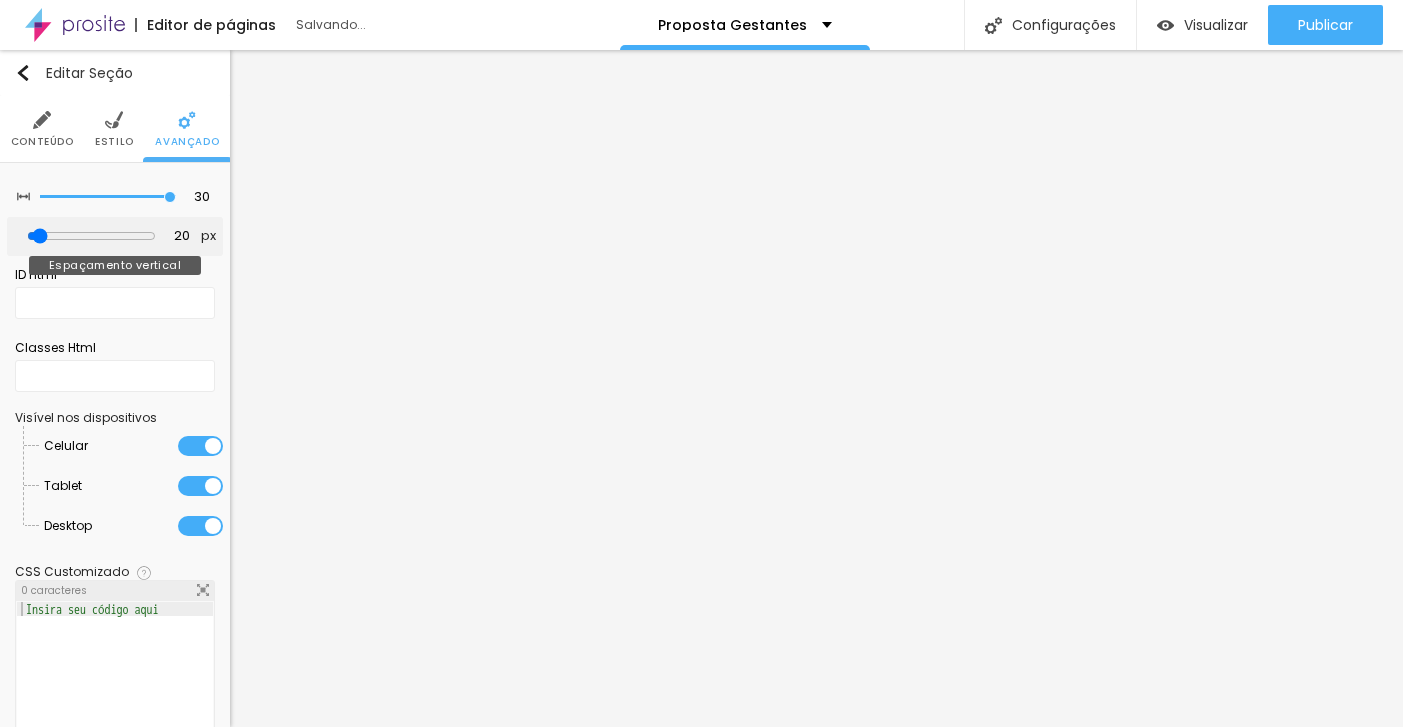 type on "2" 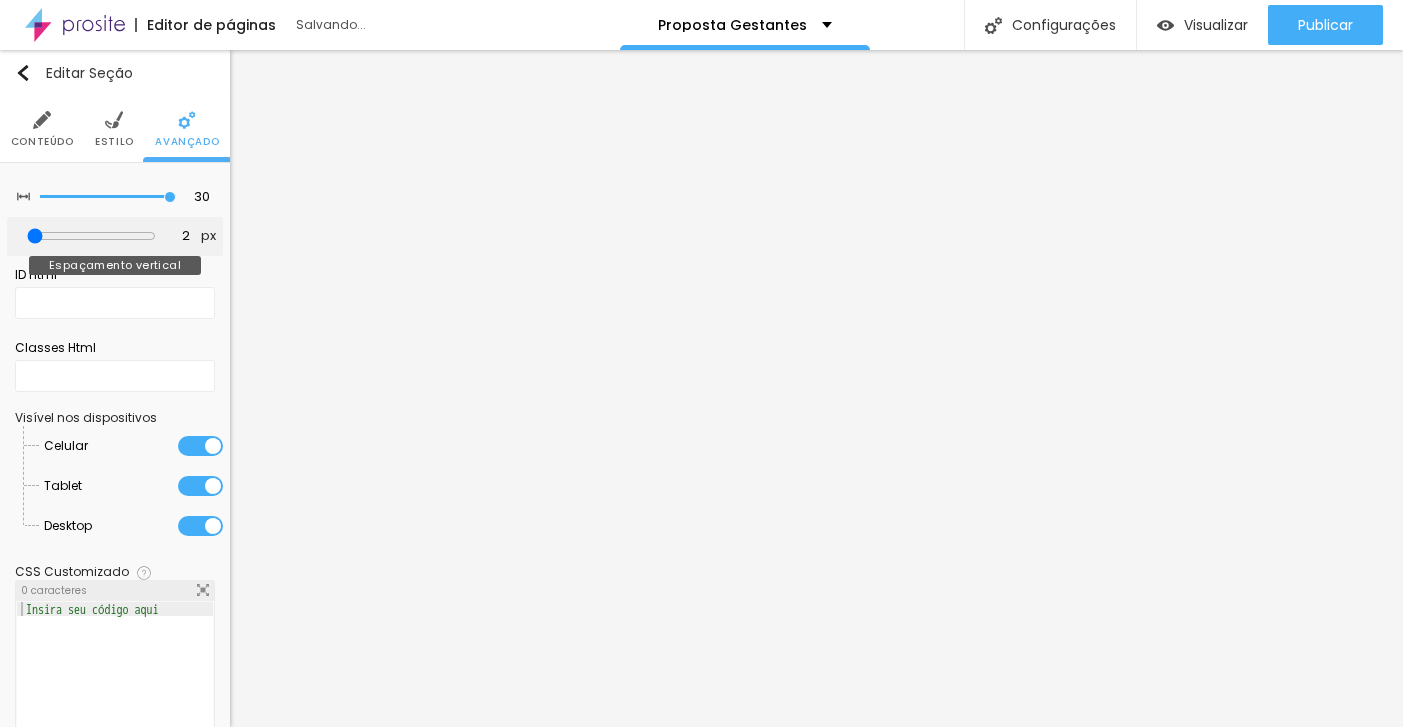type on "13" 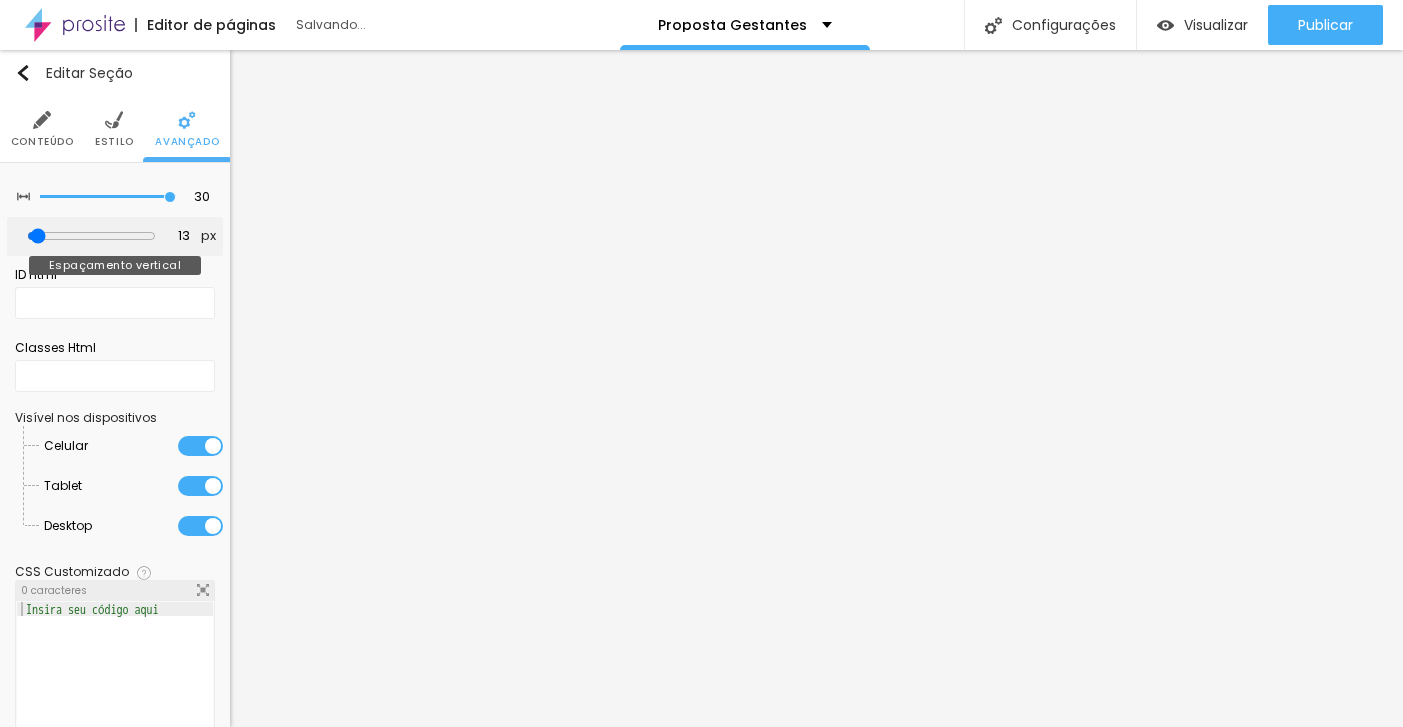 type on "118" 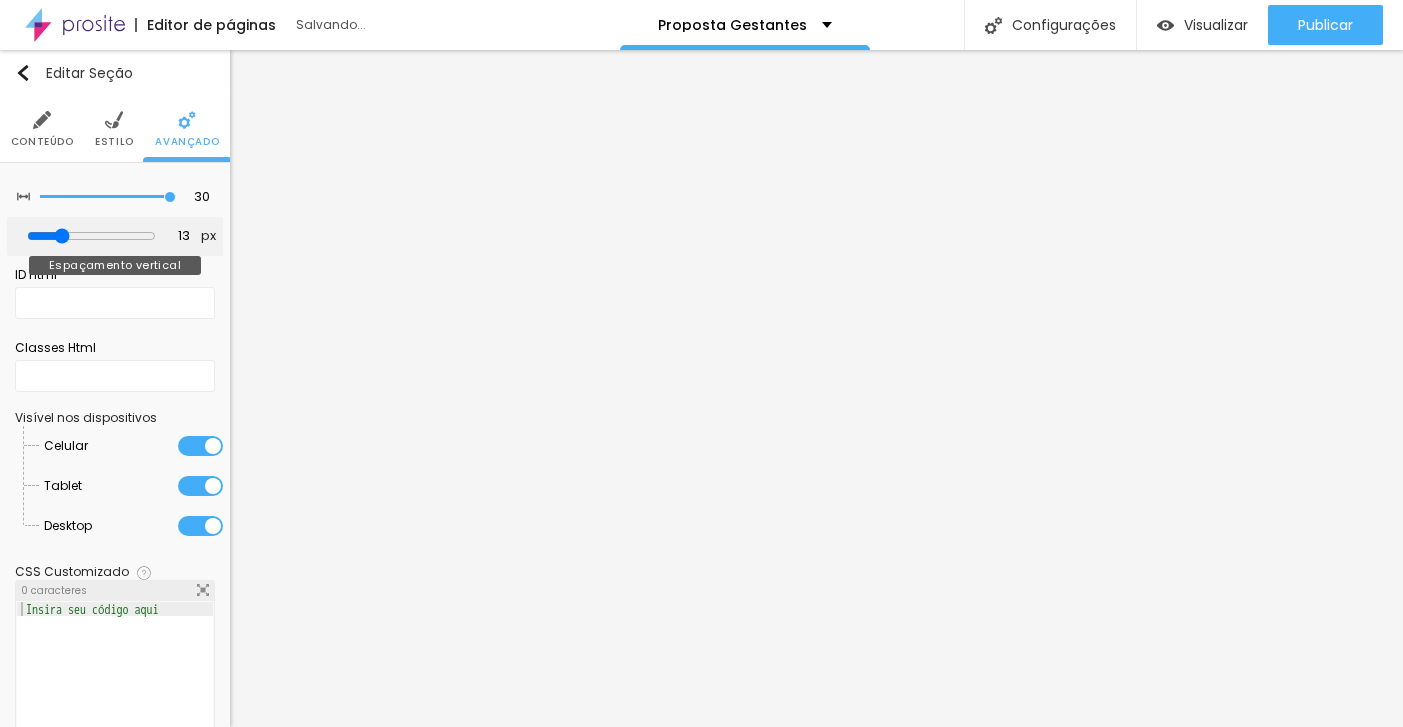 type on "118" 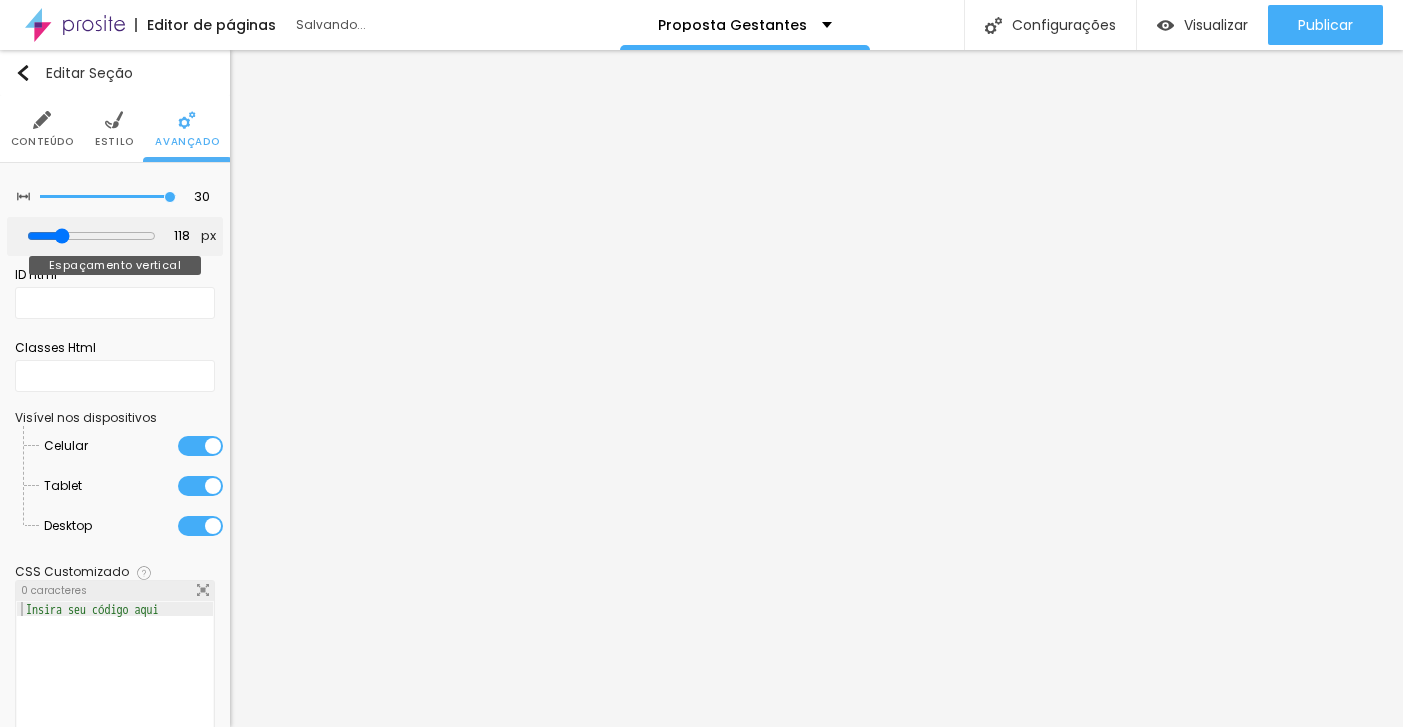 type on "323" 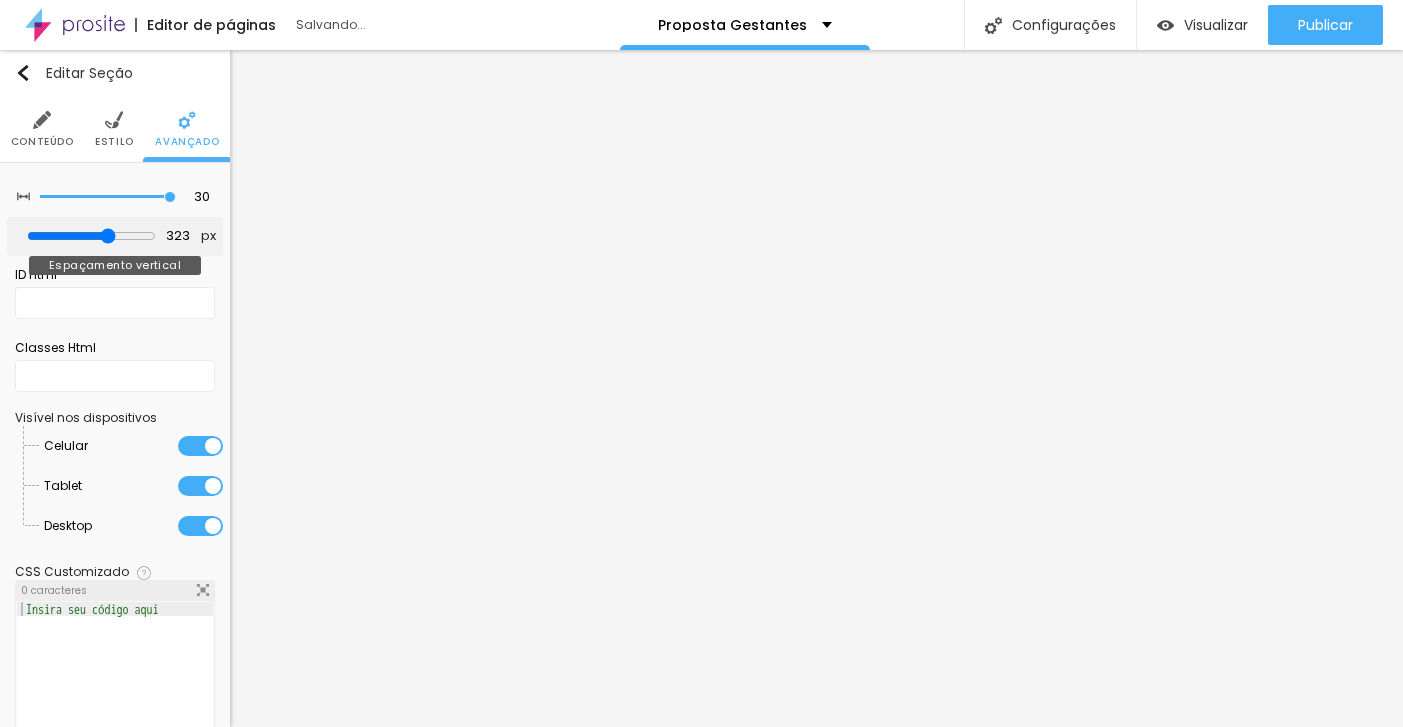 type on "439" 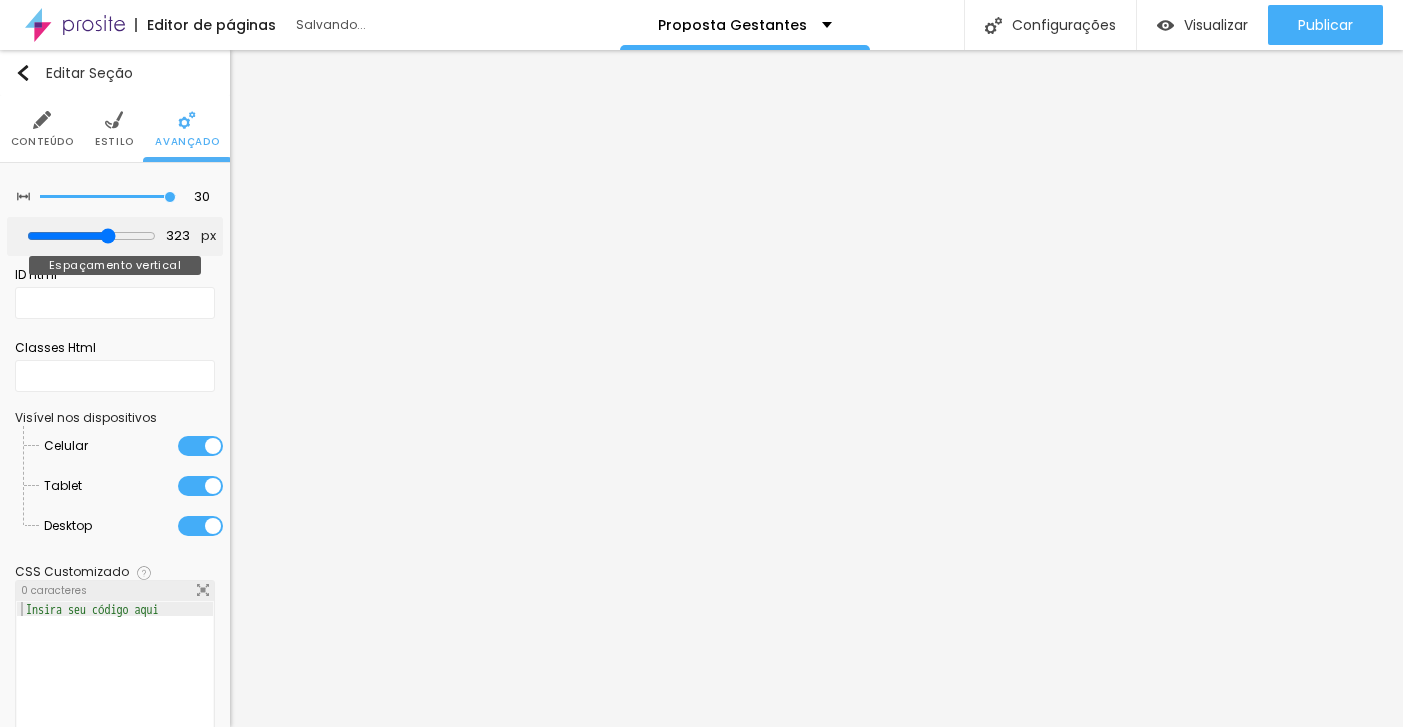 type on "439" 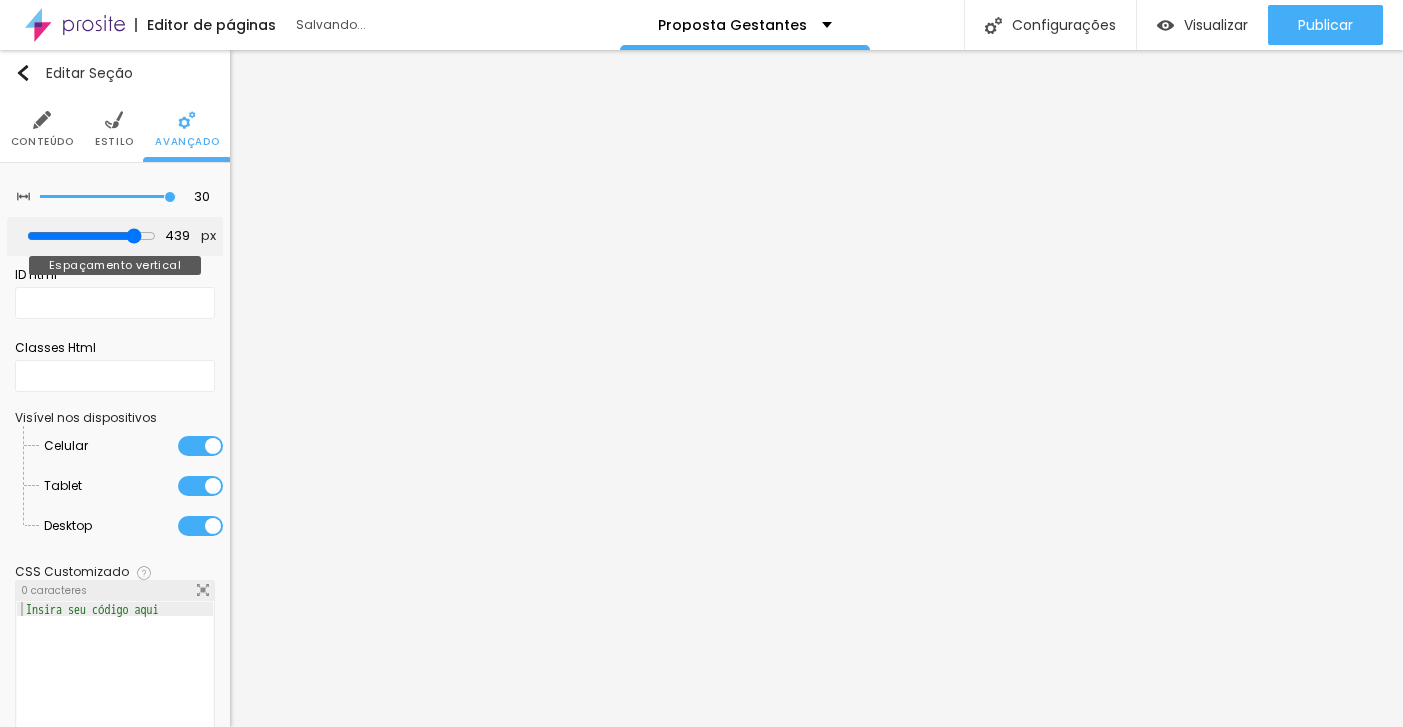 type on "500" 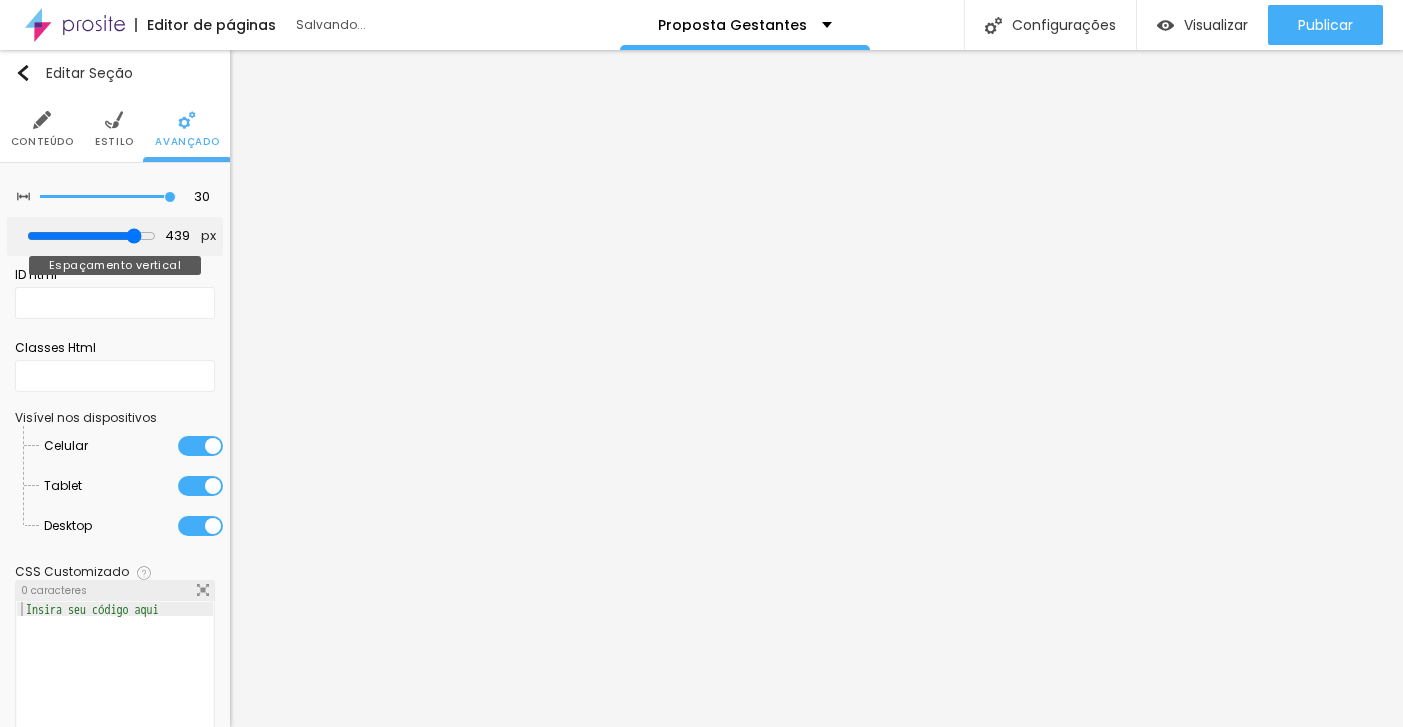 type on "500" 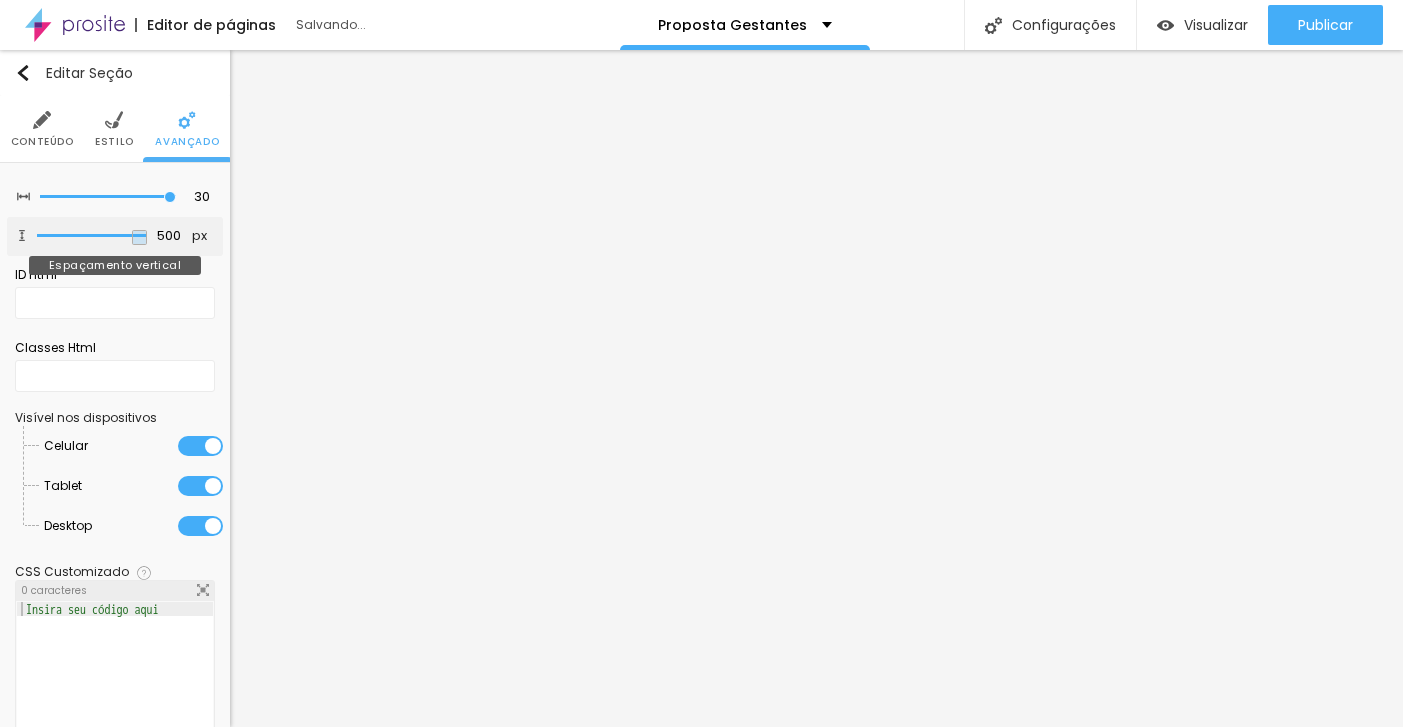 type on "492" 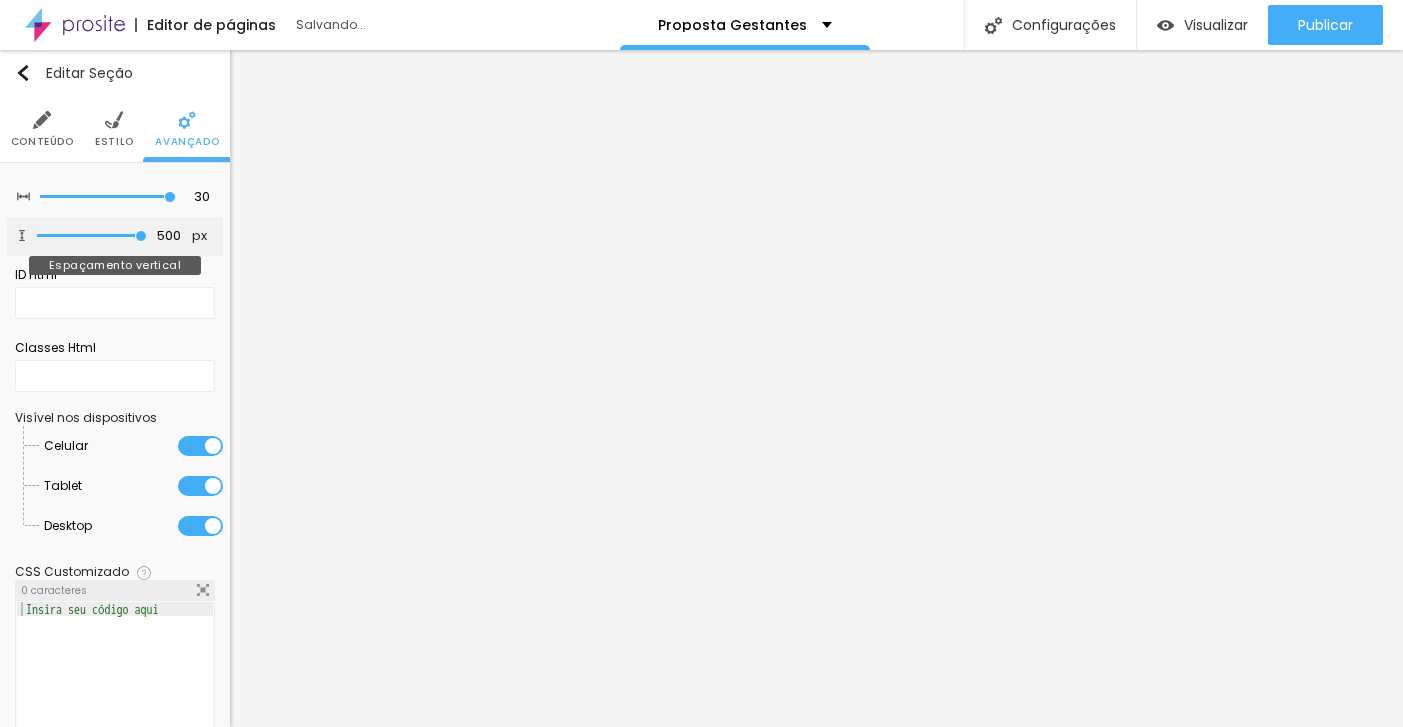 type on "492" 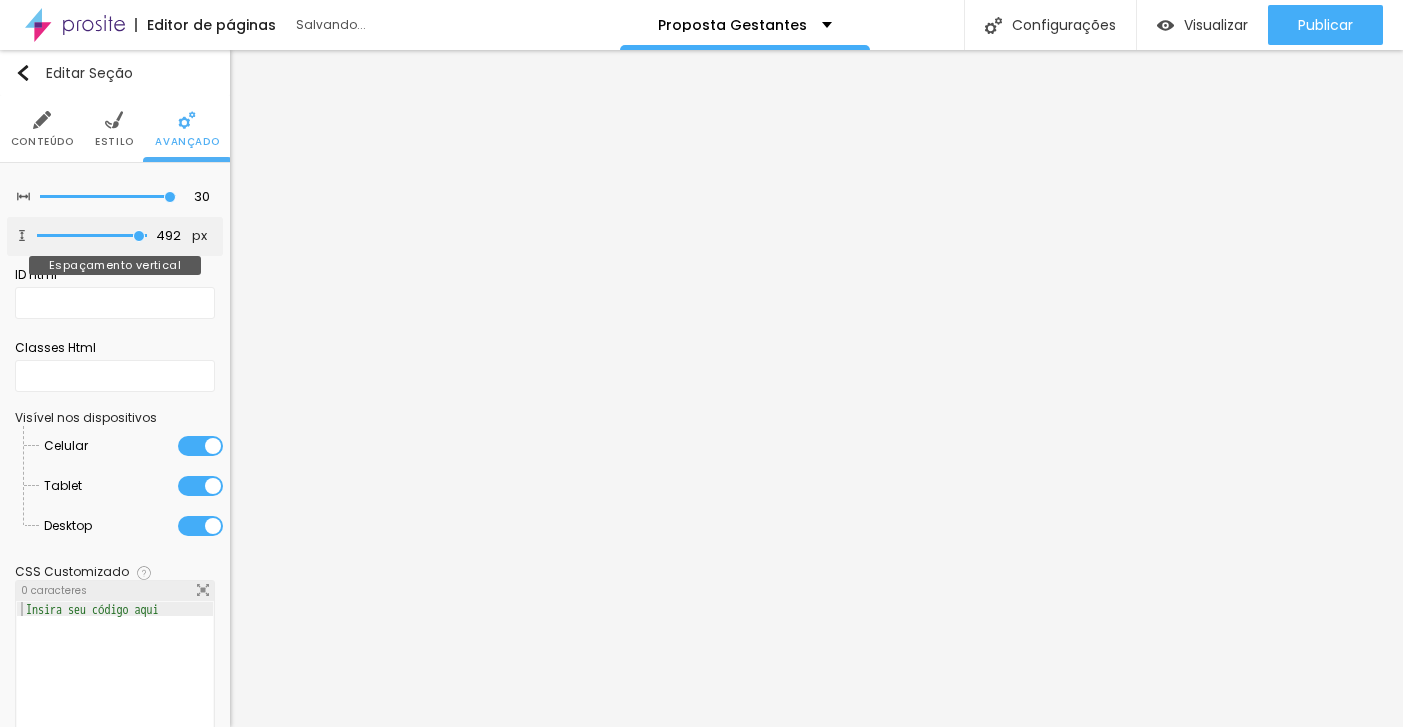 type on "276" 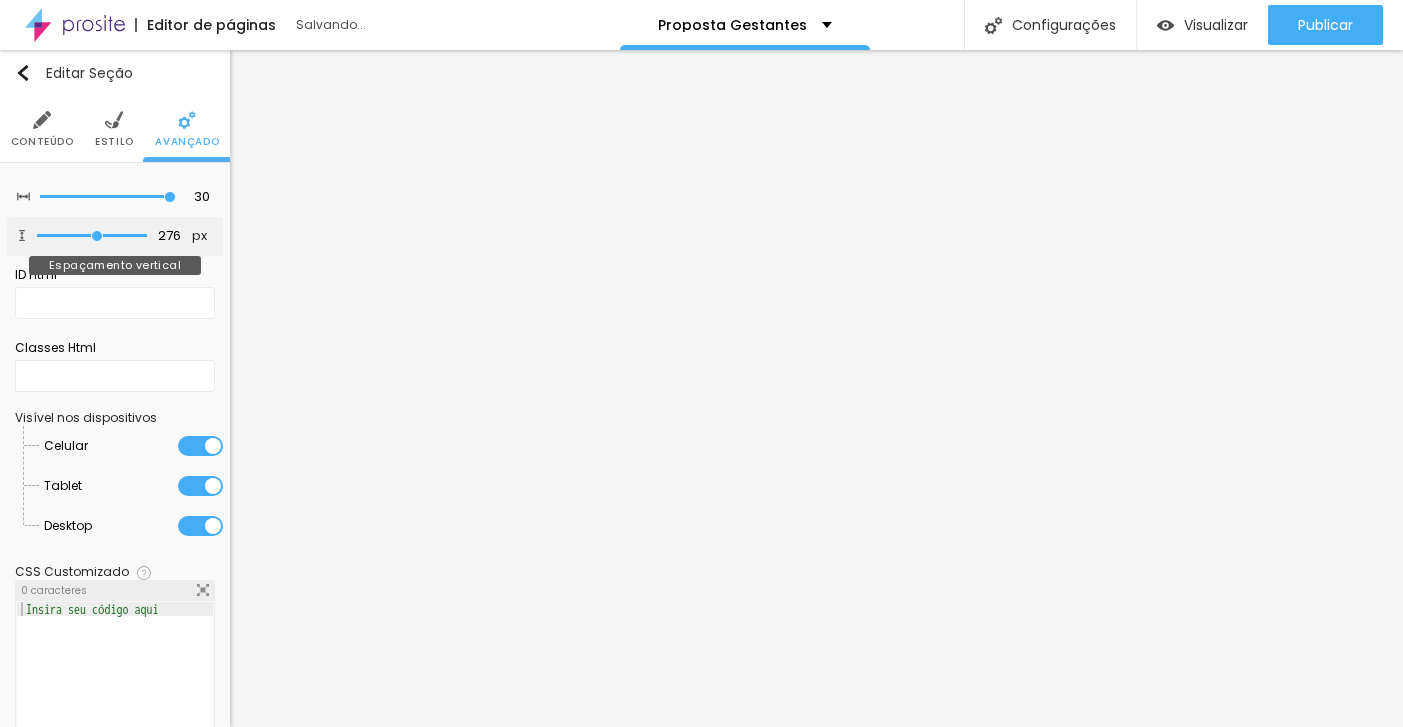 type on "0" 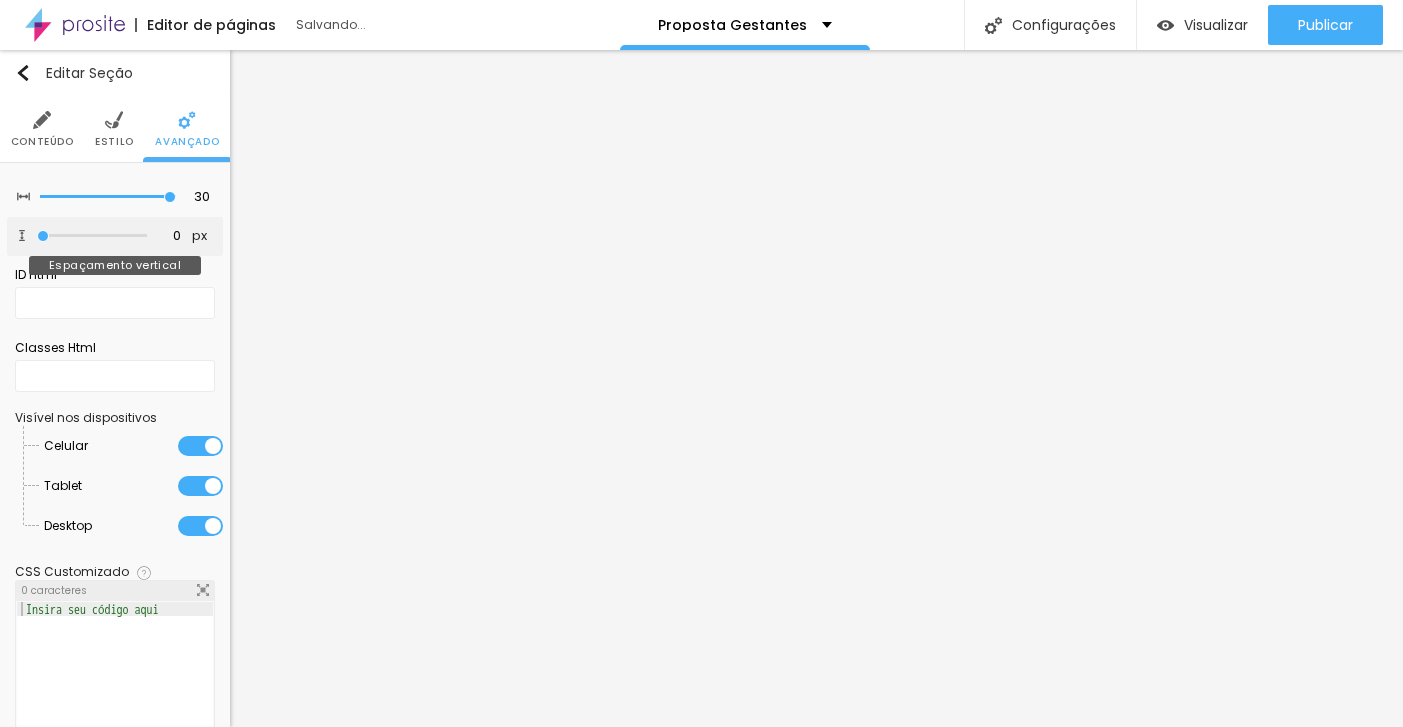 drag, startPoint x: 45, startPoint y: 244, endPoint x: -35, endPoint y: 256, distance: 80.895 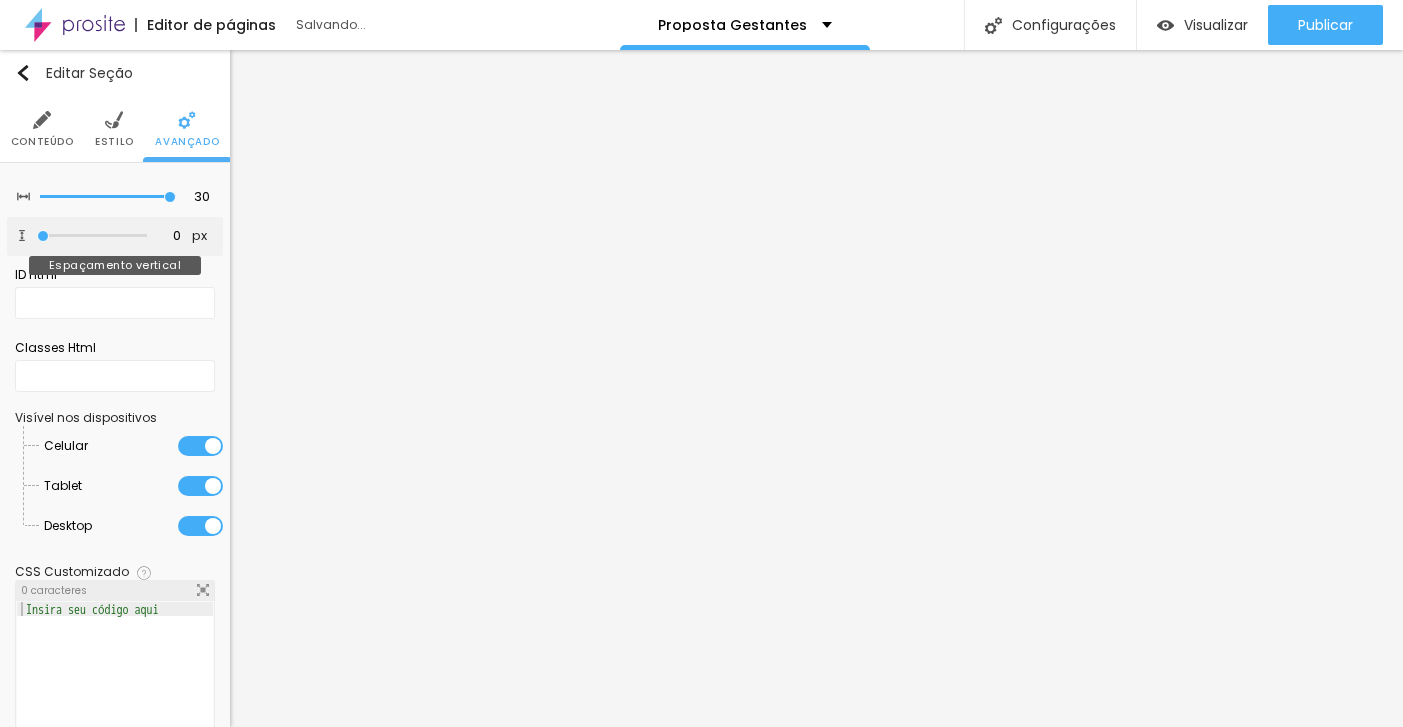 type on "0" 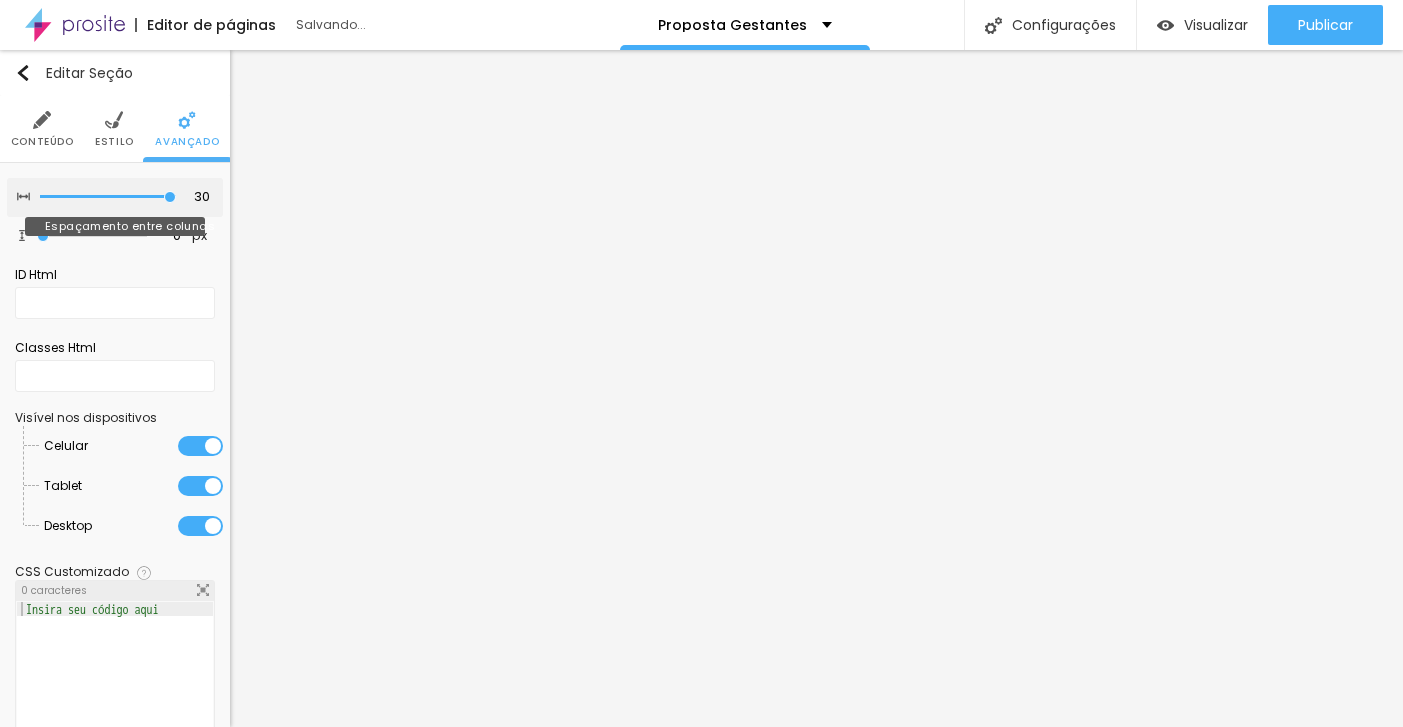 type on "25" 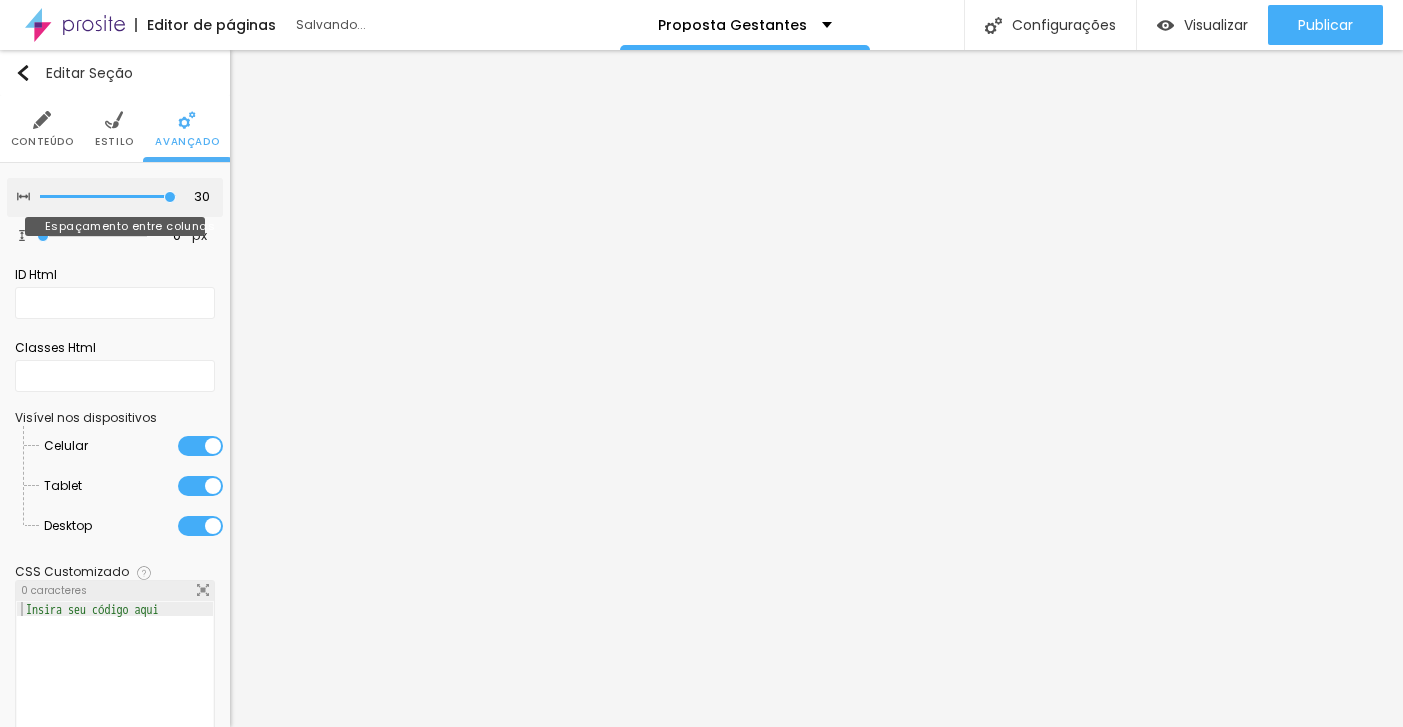 type on "25" 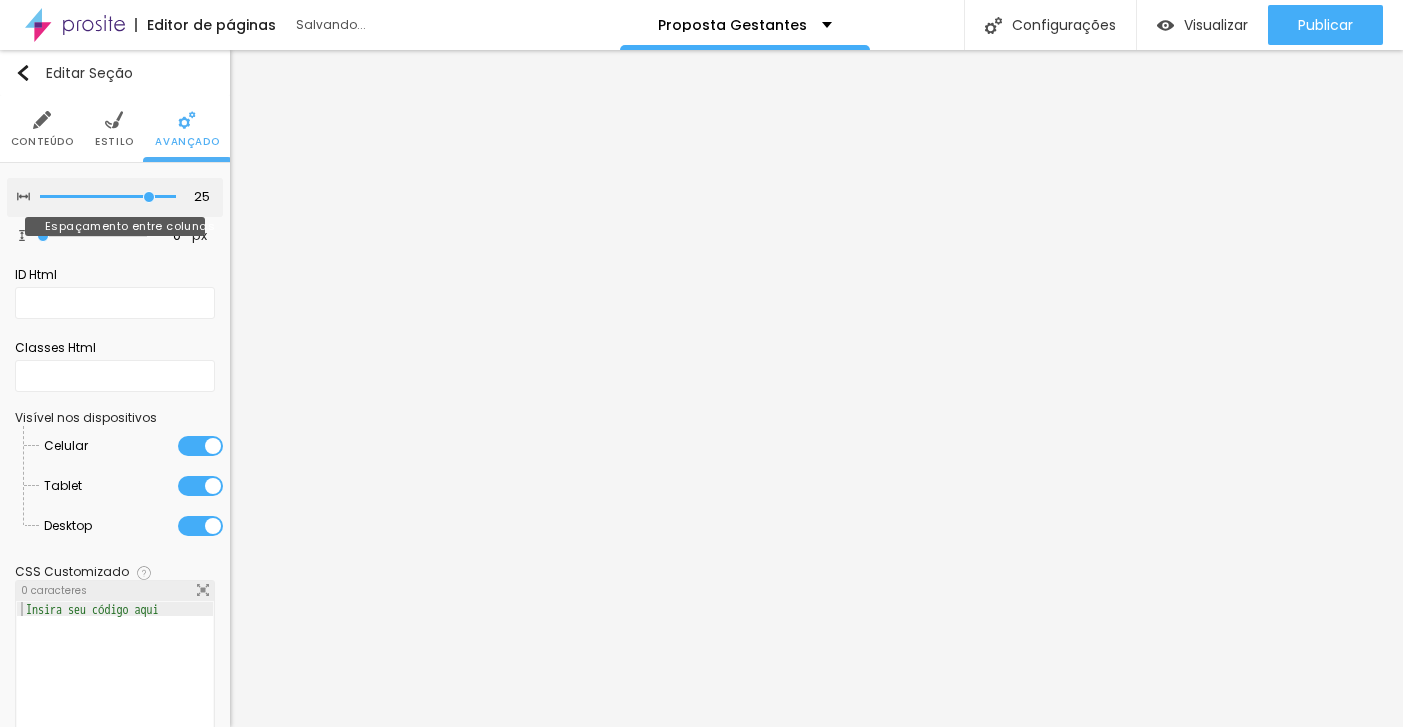 type on "20" 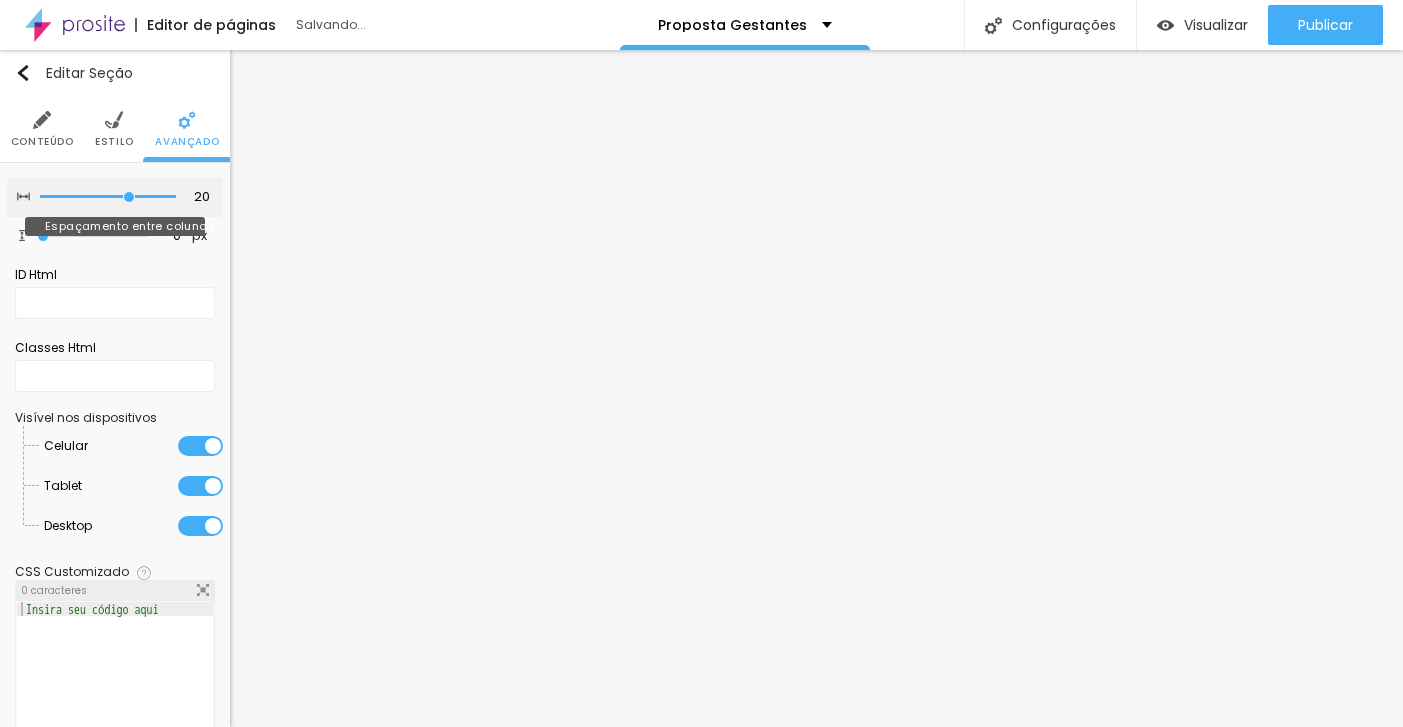 type on "5" 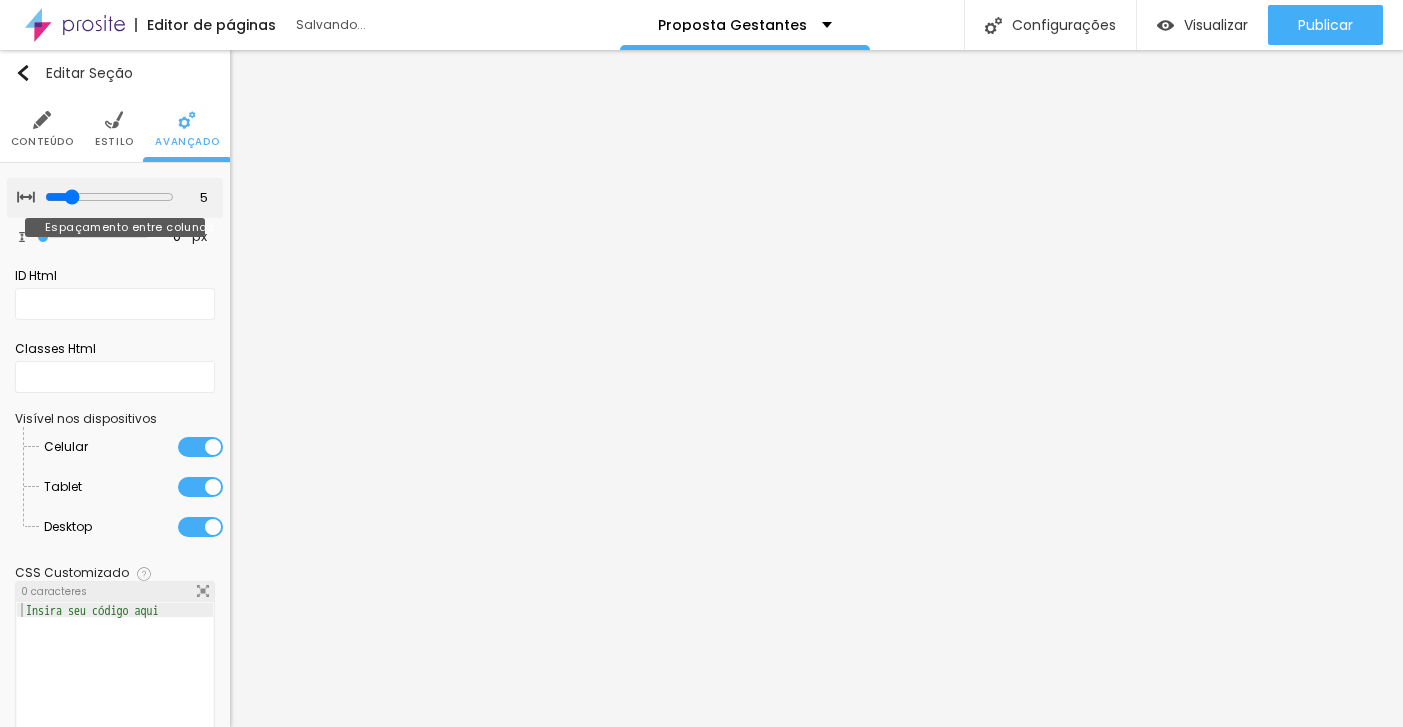 type on "0" 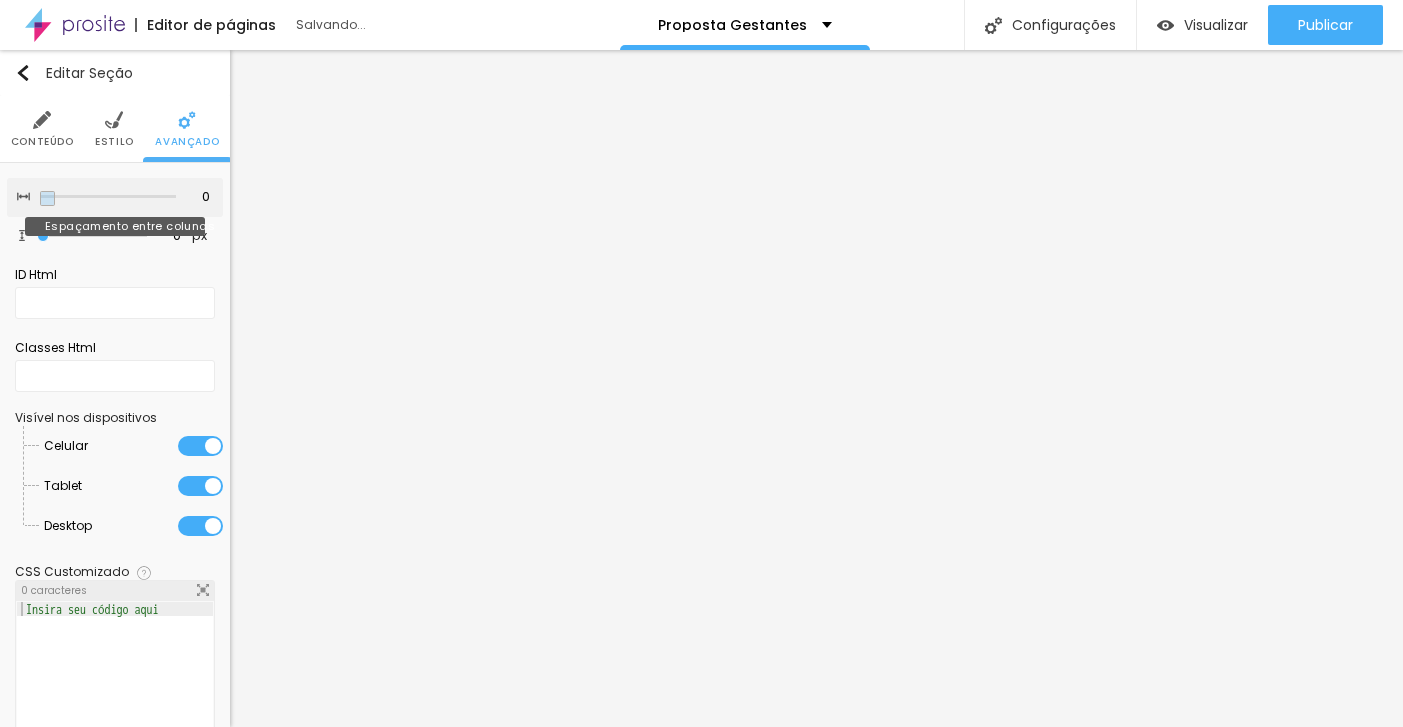 drag, startPoint x: 158, startPoint y: 200, endPoint x: -8, endPoint y: 216, distance: 166.7693 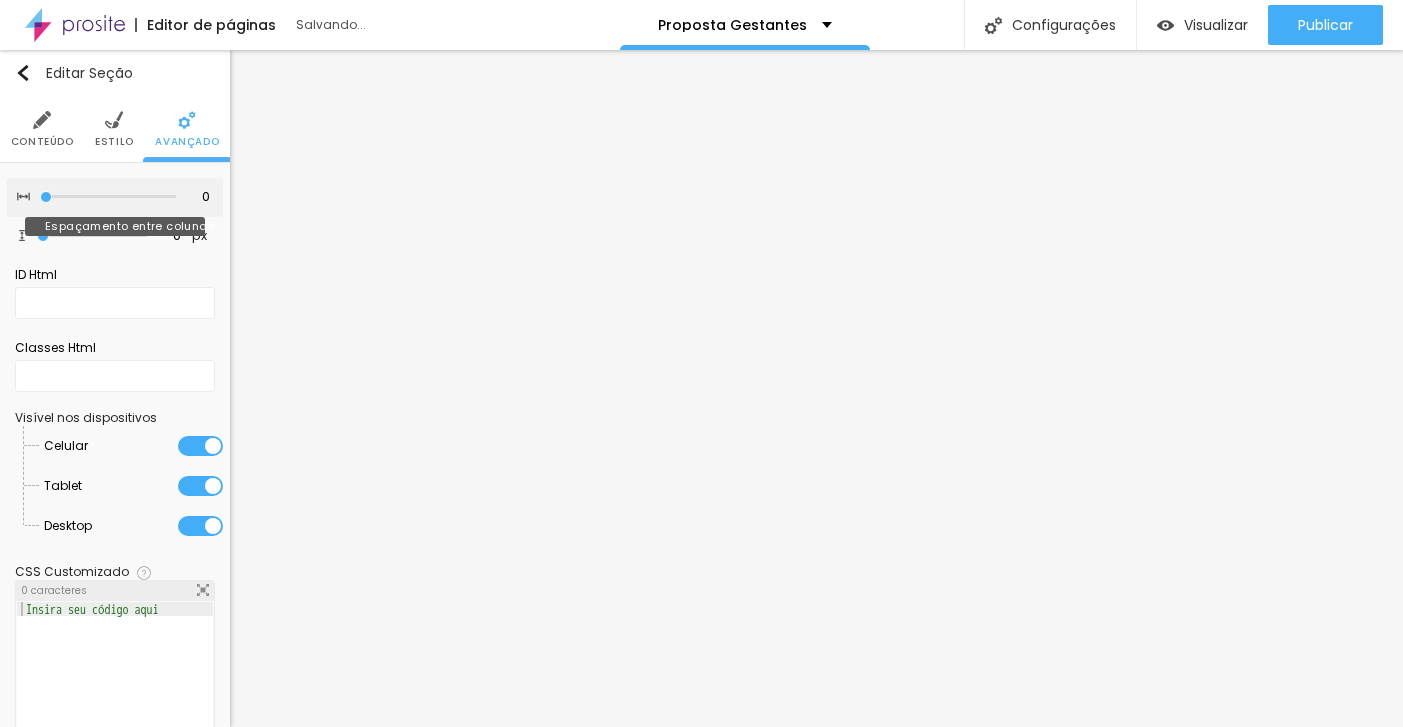type on "0" 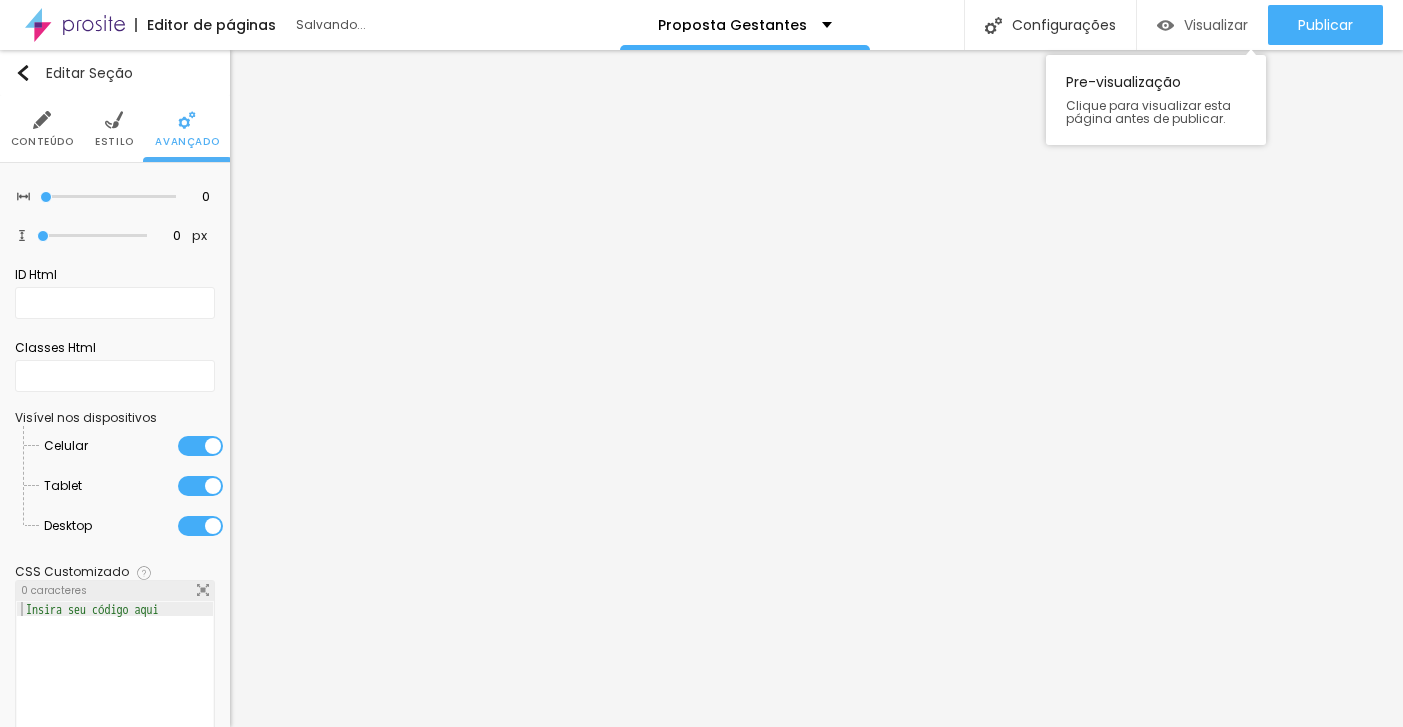 click on "Visualizar" at bounding box center [1216, 25] 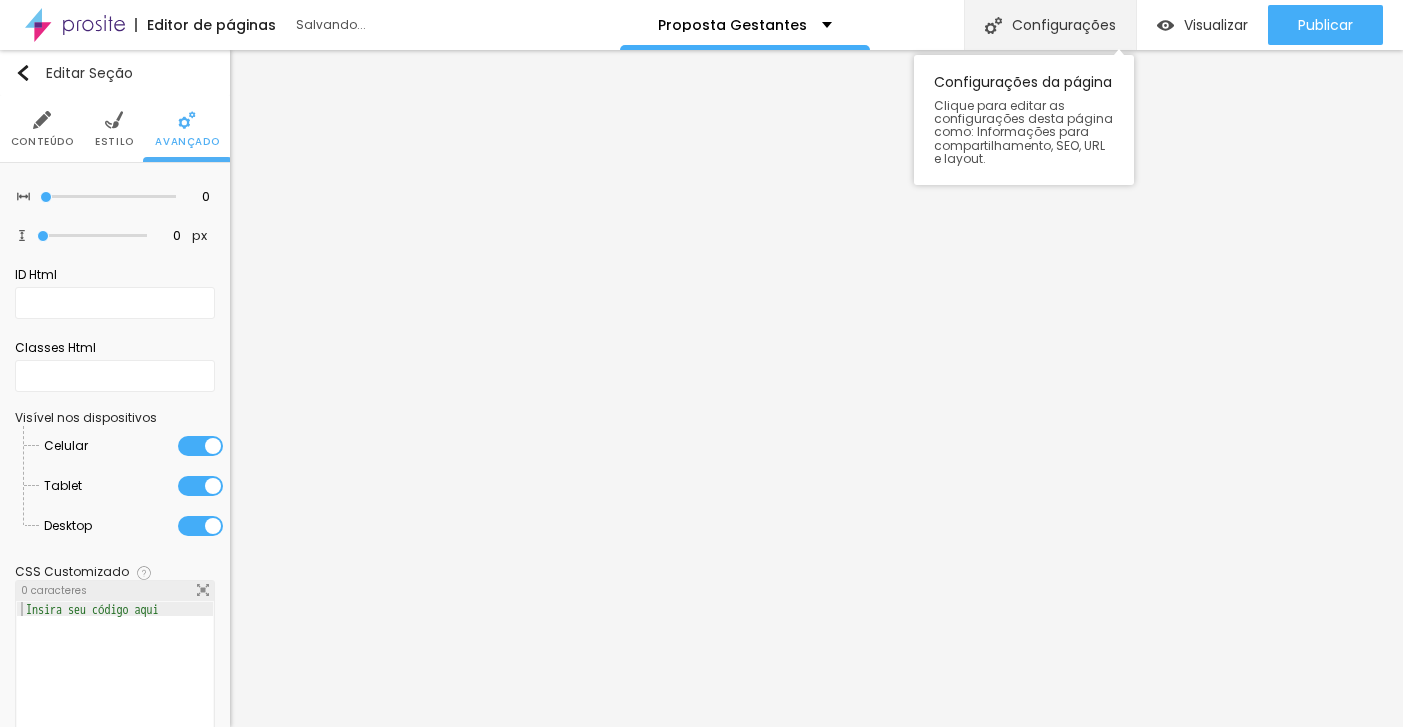 click on "Configurações" at bounding box center (1050, 25) 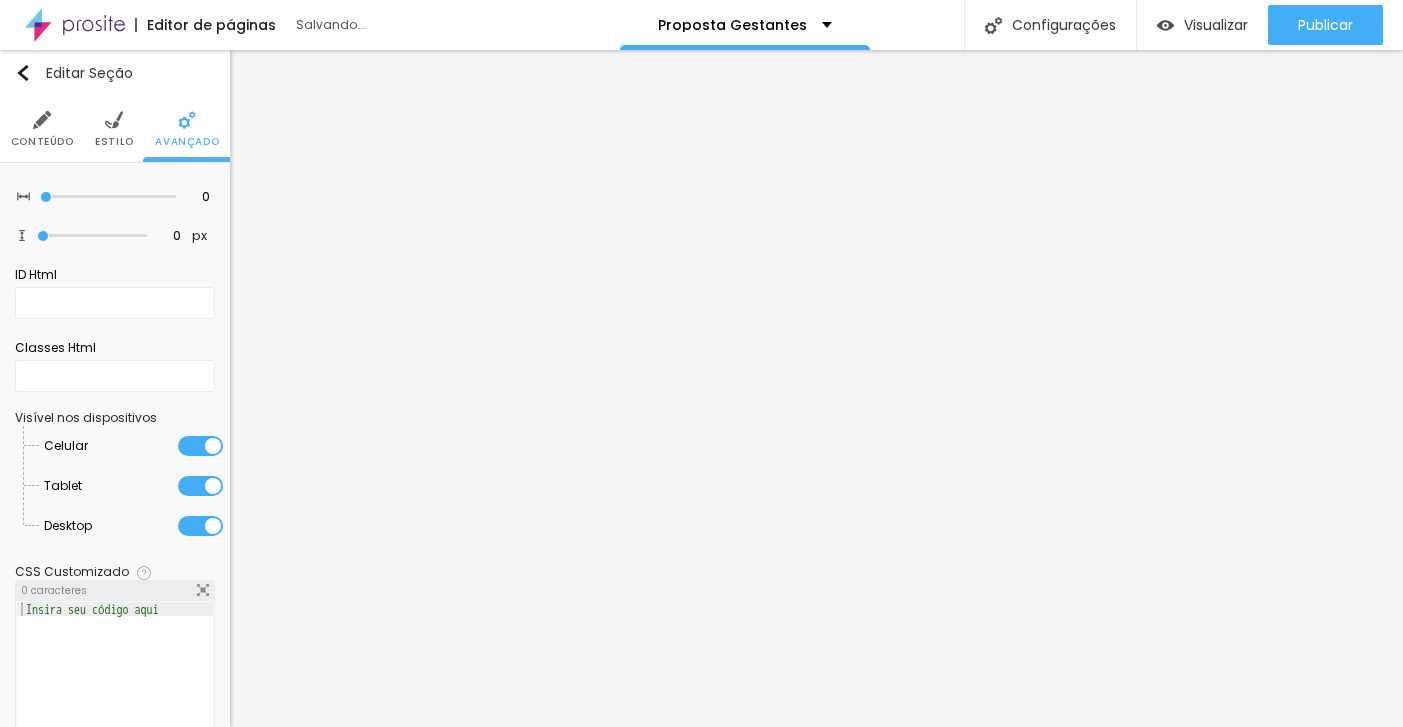 click at bounding box center (701, 775) 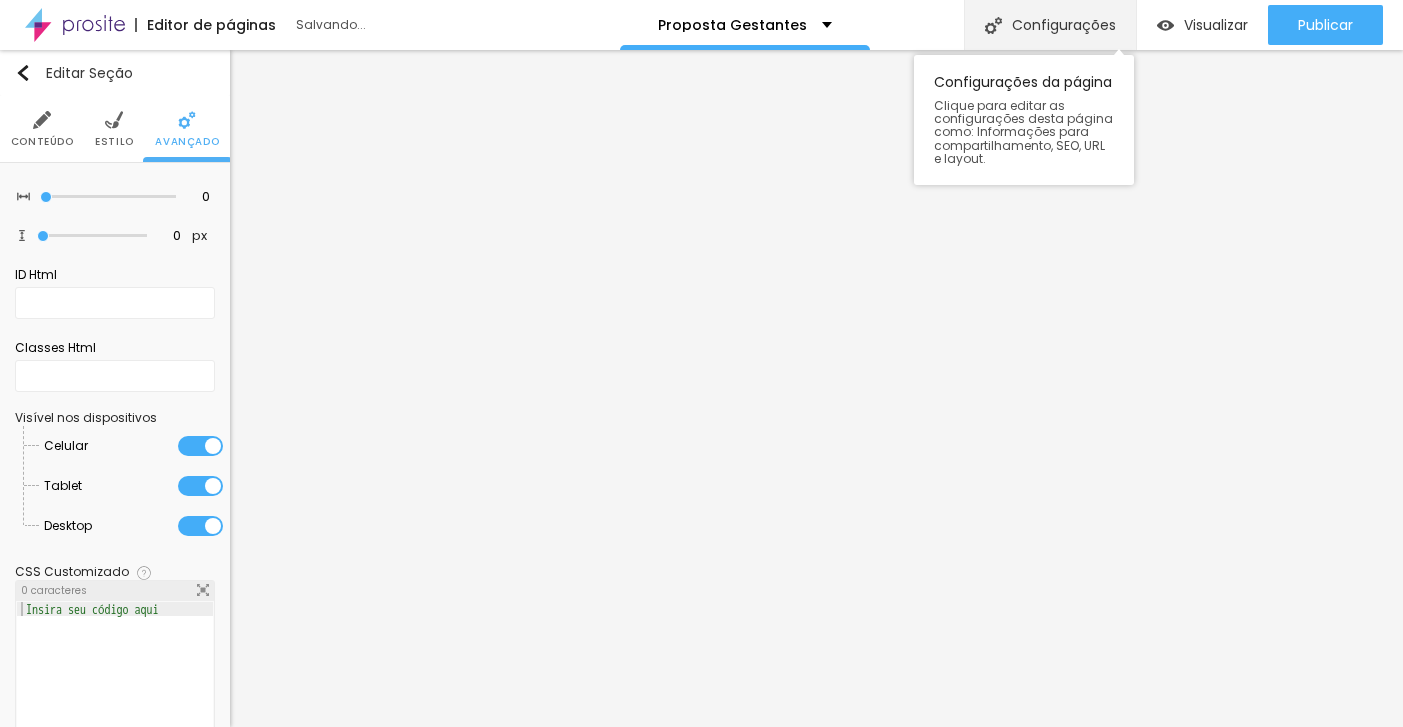 click on "Configurações" at bounding box center [1050, 25] 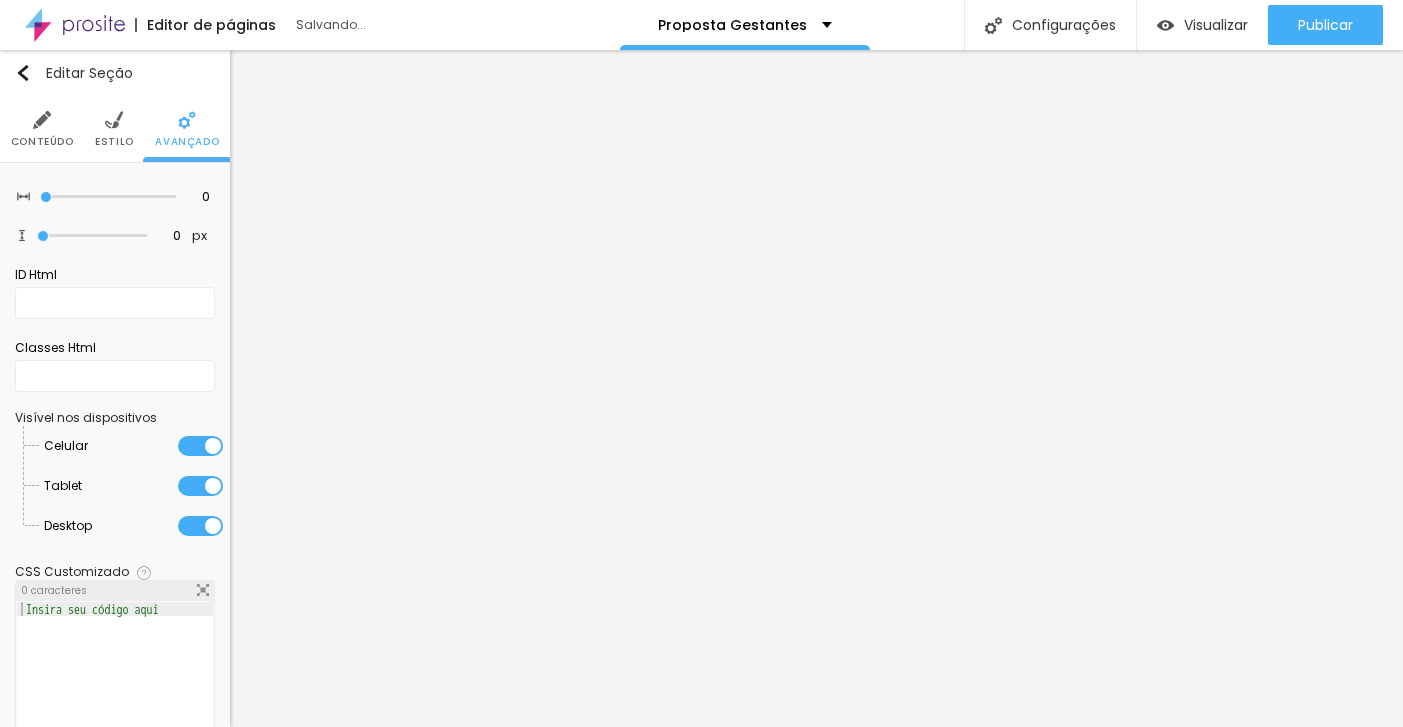 click on "Configurações da página" at bounding box center (701, 742) 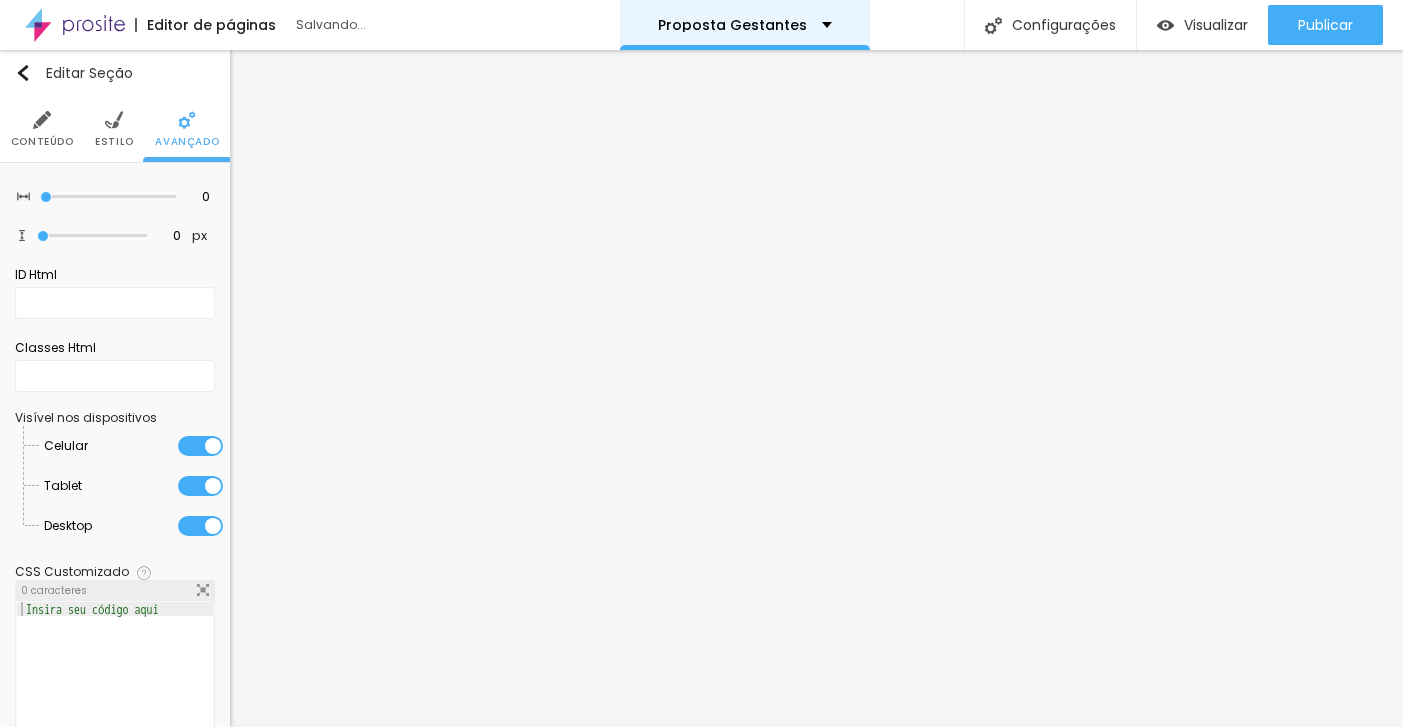 click on "Proposta Gestantes" at bounding box center (745, 25) 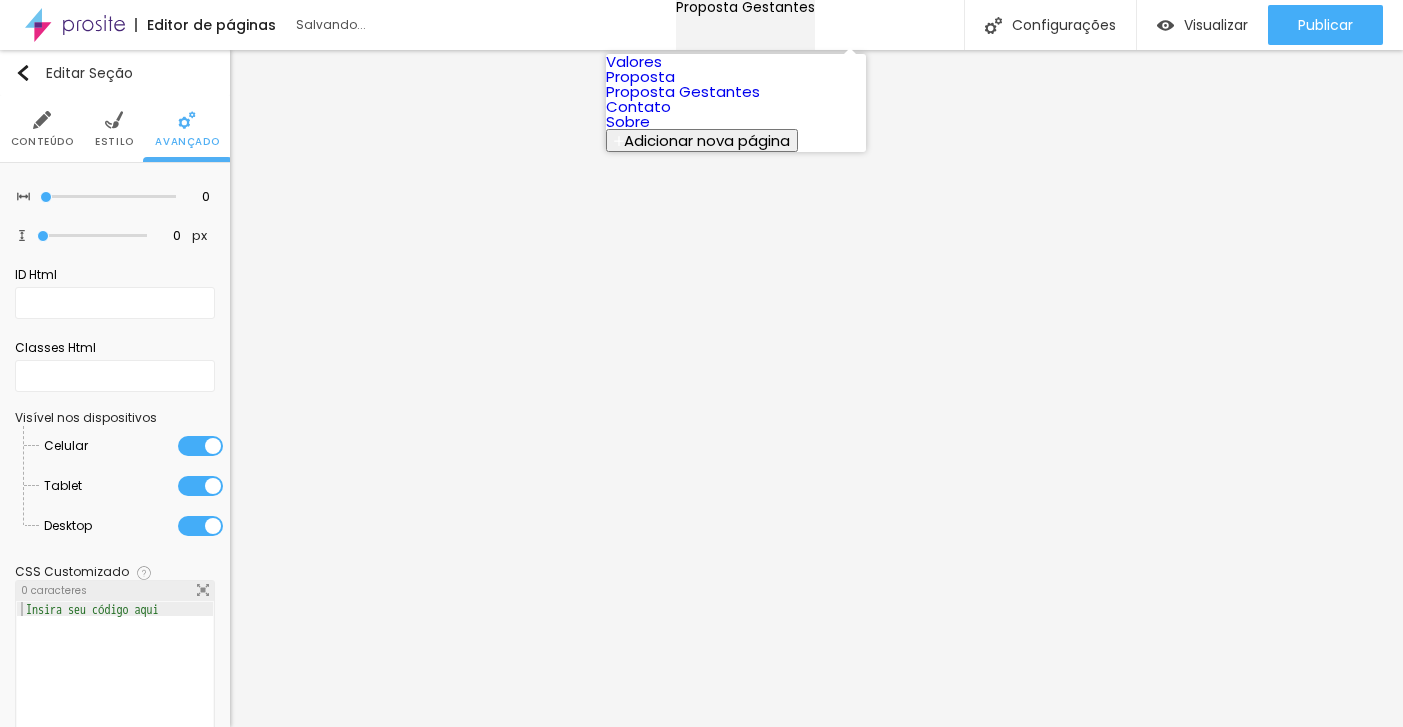 click on "Proposta Gestantes" at bounding box center (745, 7) 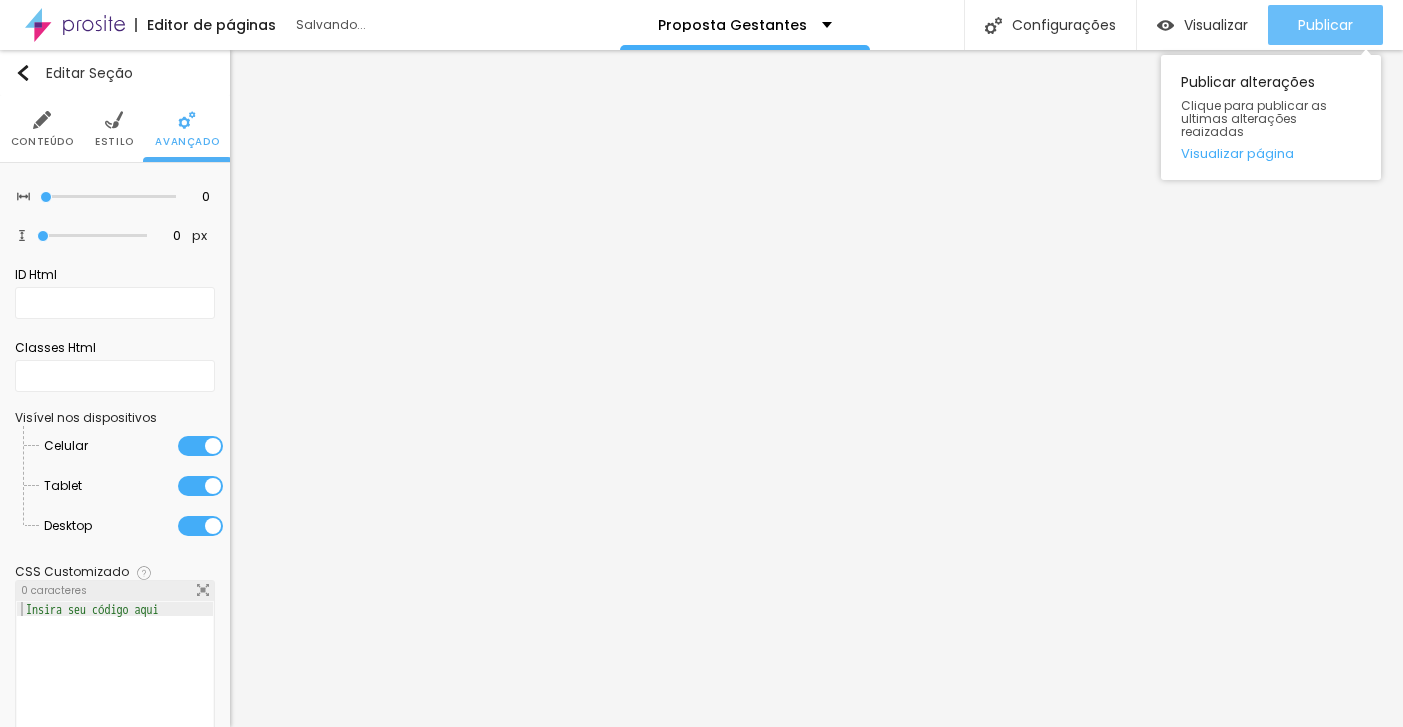 click on "Publicar" at bounding box center [1325, 25] 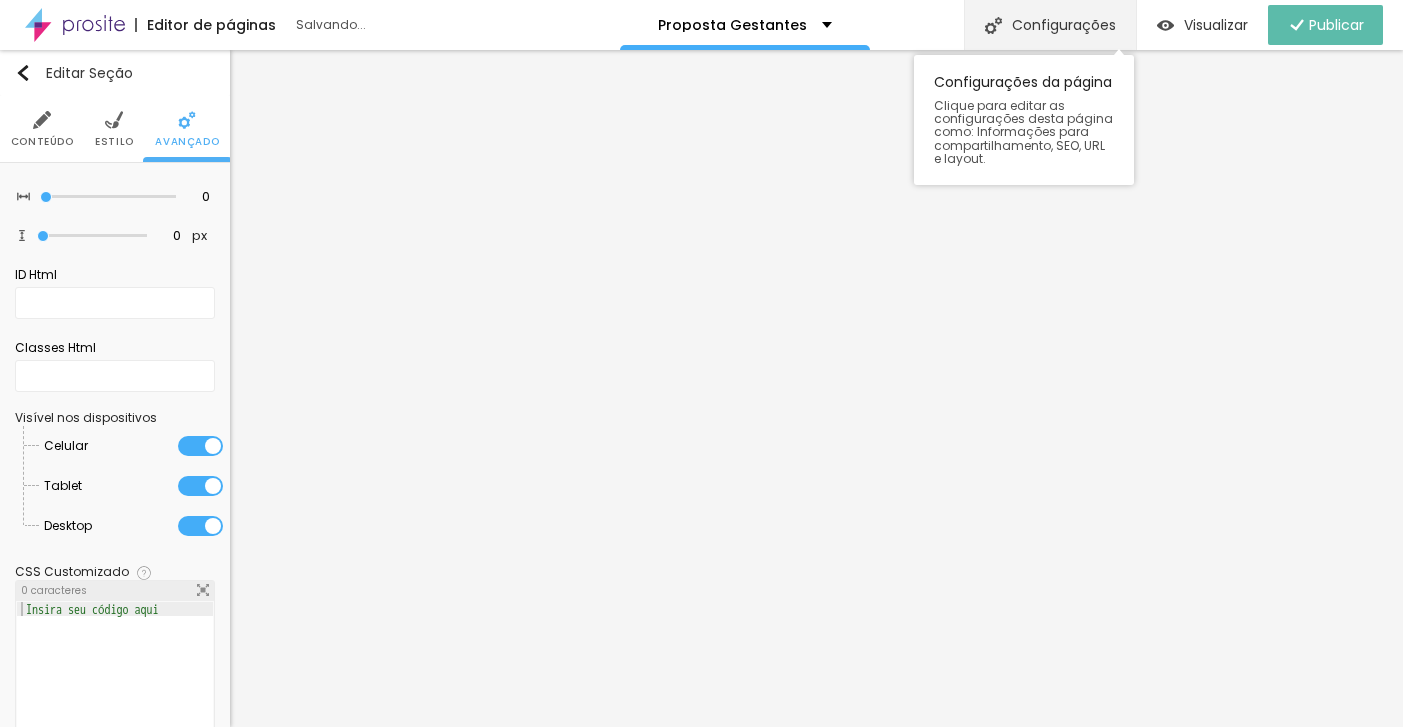 click on "Configurações" at bounding box center (1050, 25) 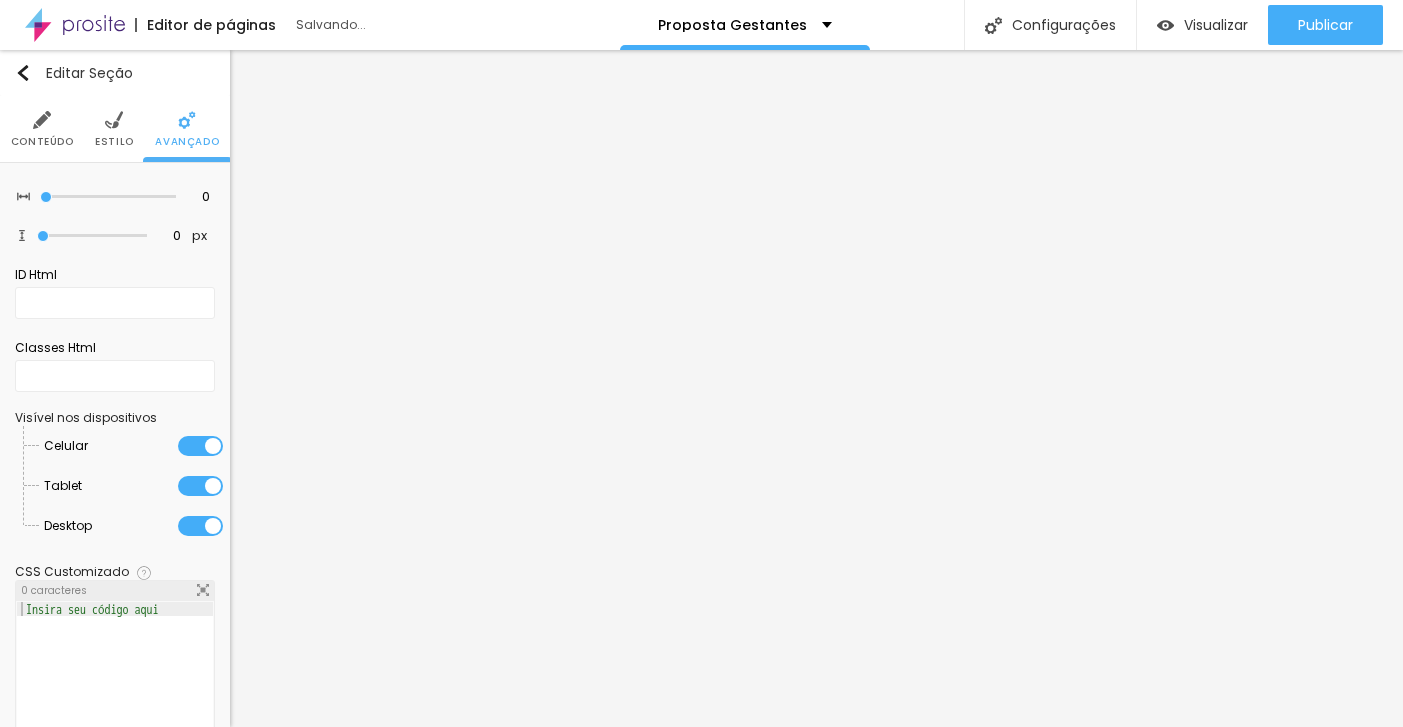 click at bounding box center (701, 748) 